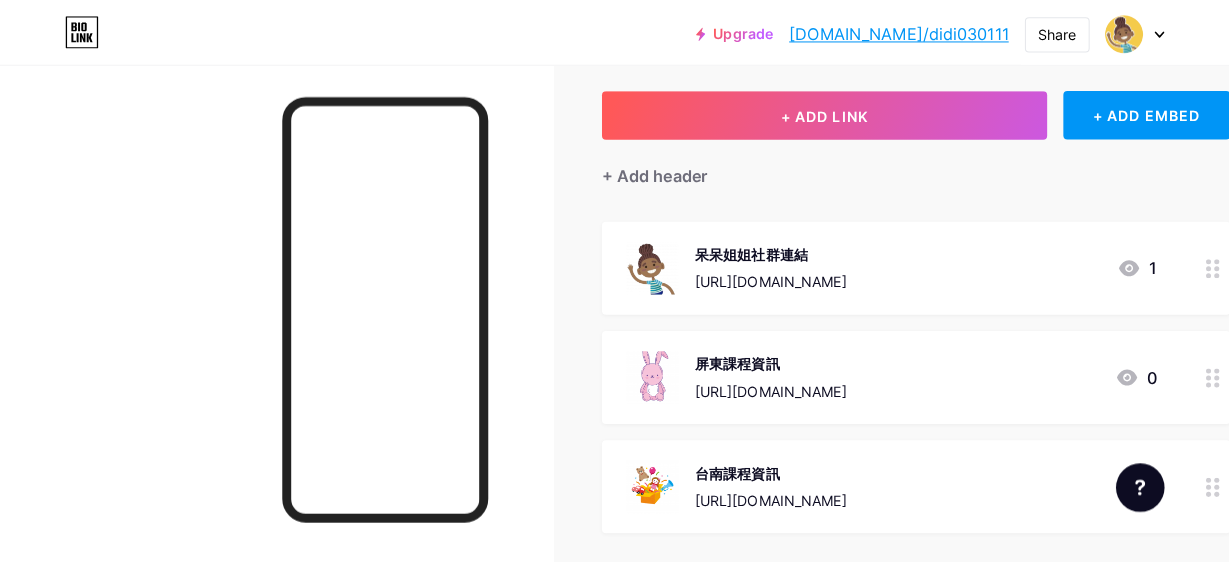 scroll, scrollTop: 99, scrollLeft: 0, axis: vertical 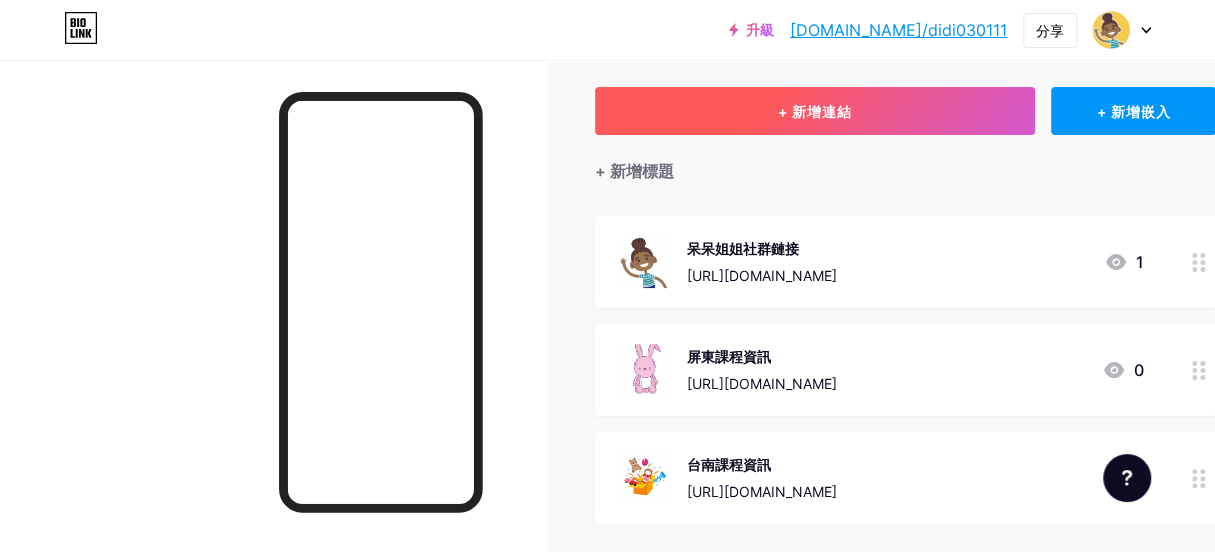 click on "+ 新增連結" at bounding box center [815, 111] 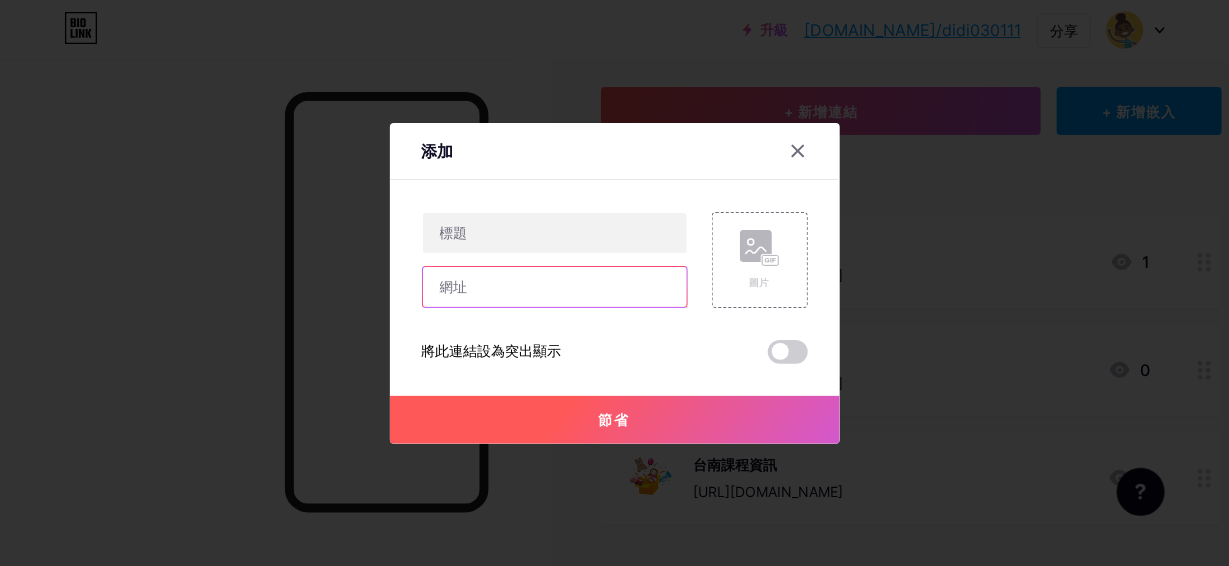 click at bounding box center (555, 287) 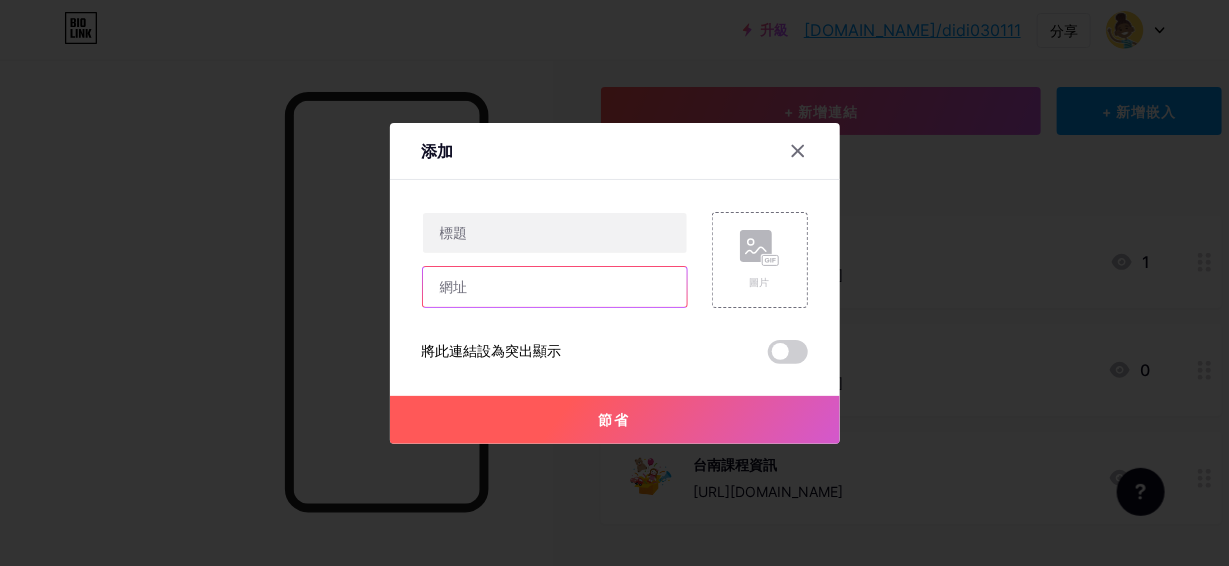 paste on "[URL][DOMAIN_NAME]" 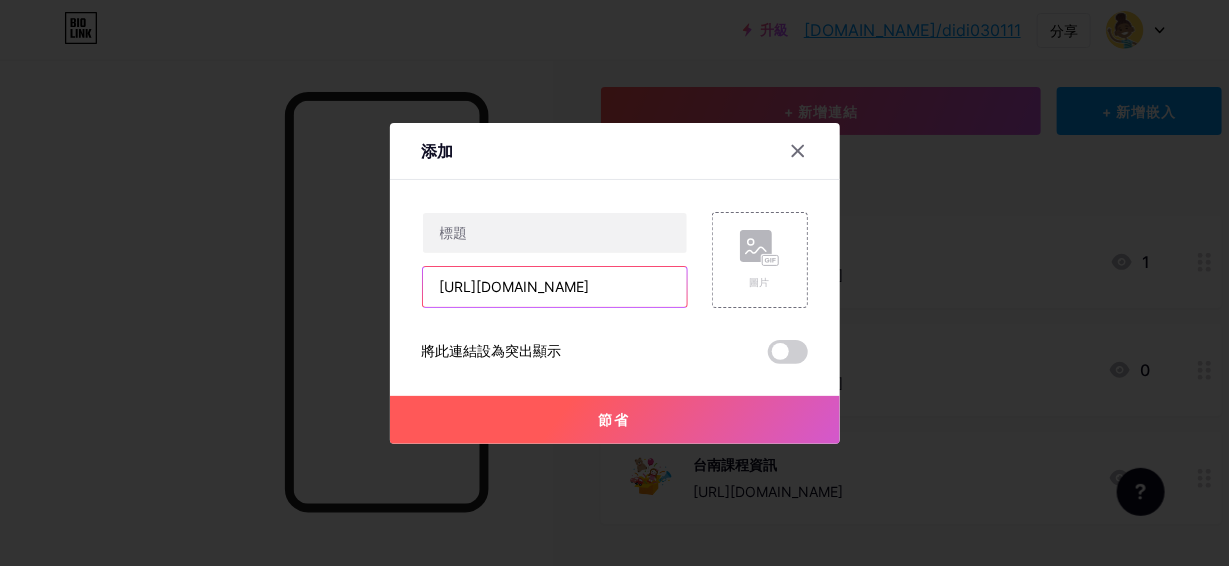 scroll, scrollTop: 0, scrollLeft: 377, axis: horizontal 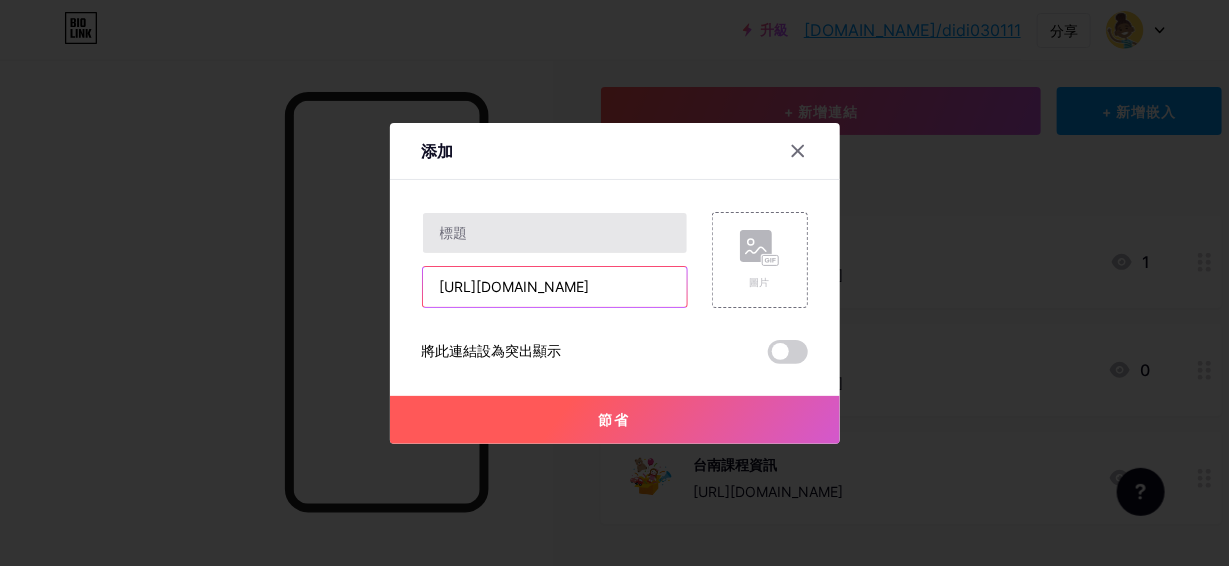 type on "[URL][DOMAIN_NAME]" 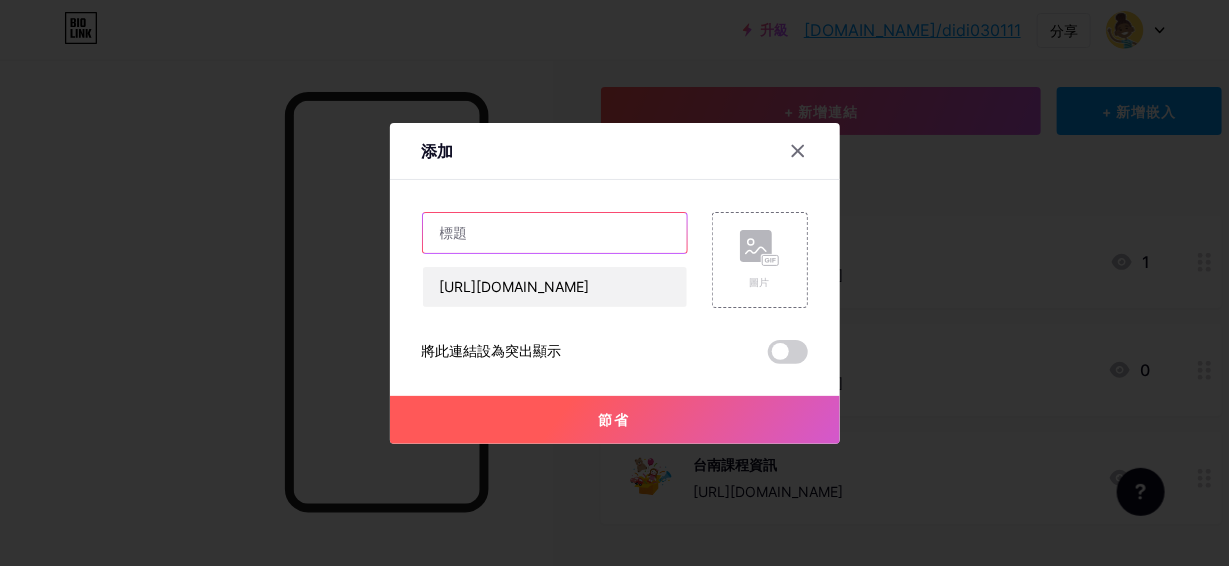 click at bounding box center (555, 233) 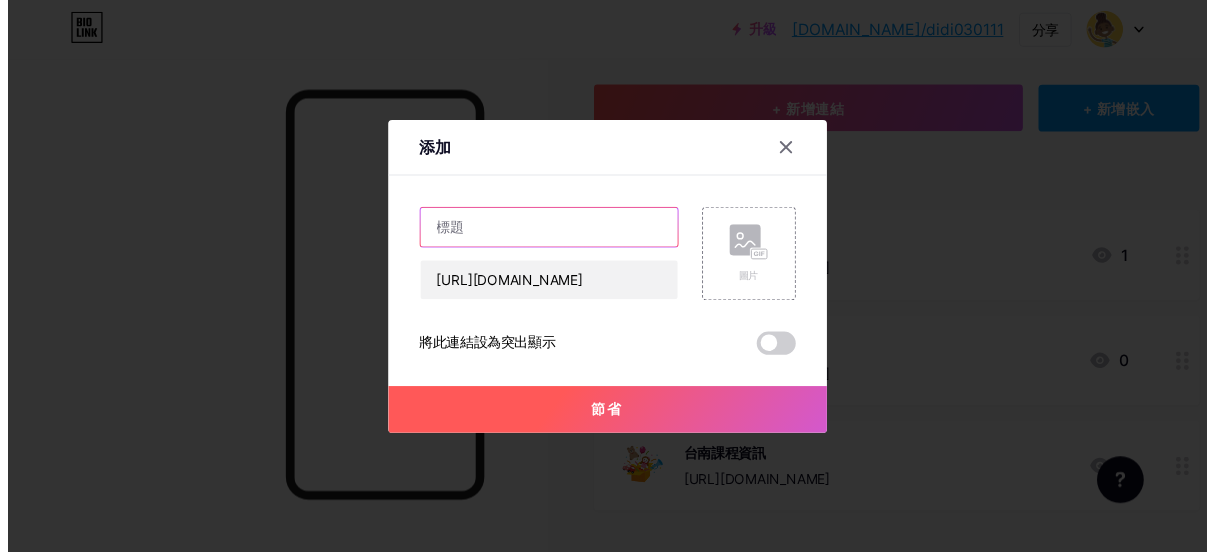 scroll, scrollTop: 0, scrollLeft: 0, axis: both 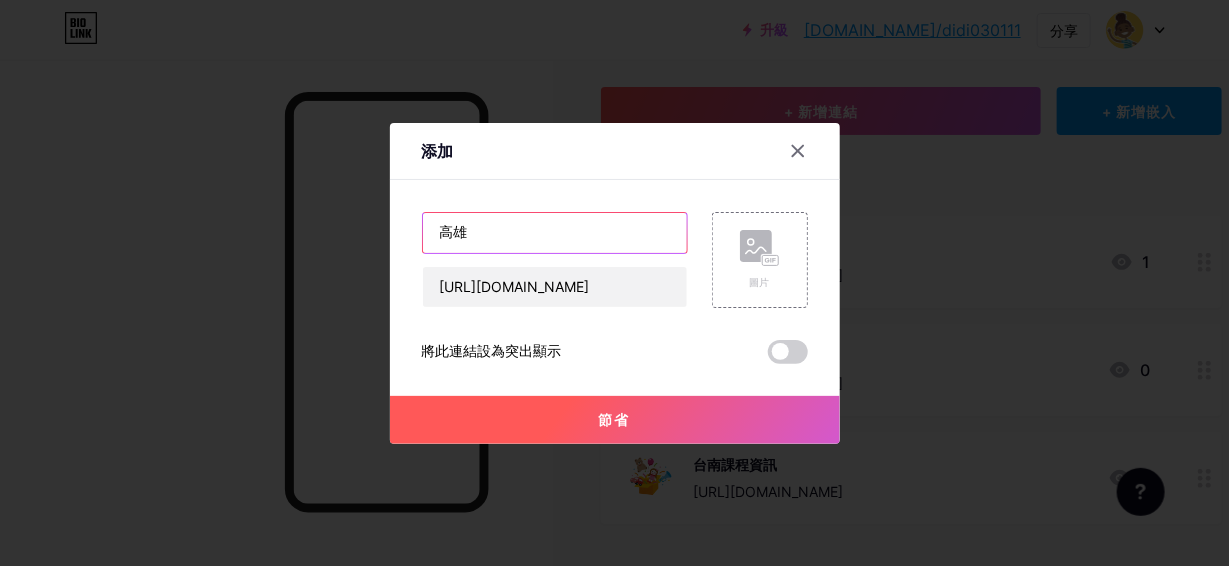 type on "高" 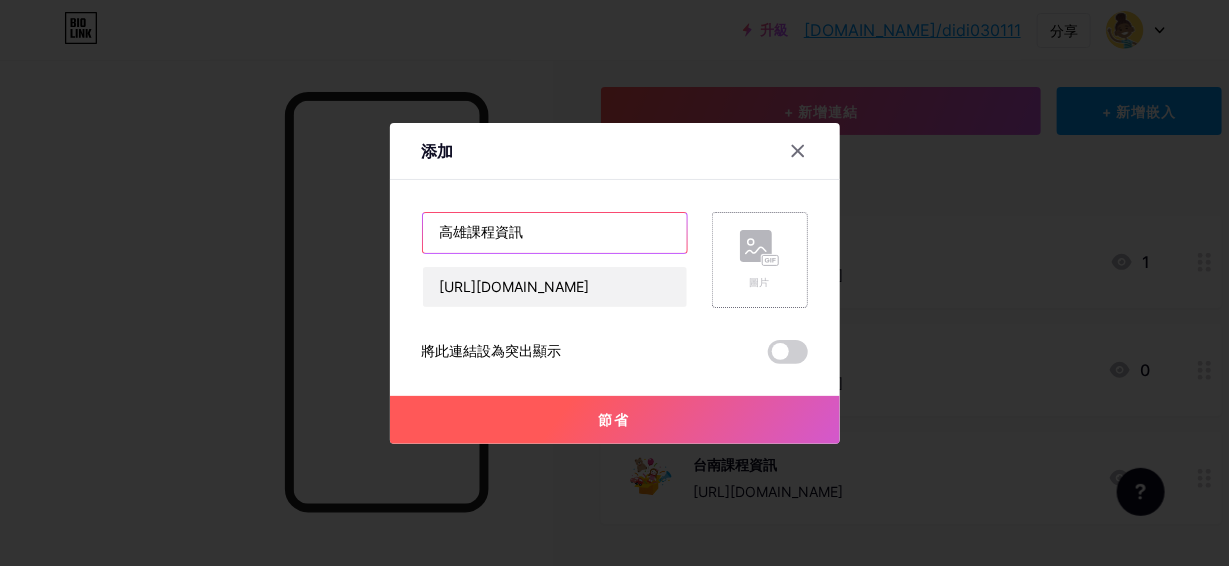 type on "高雄課程資訊" 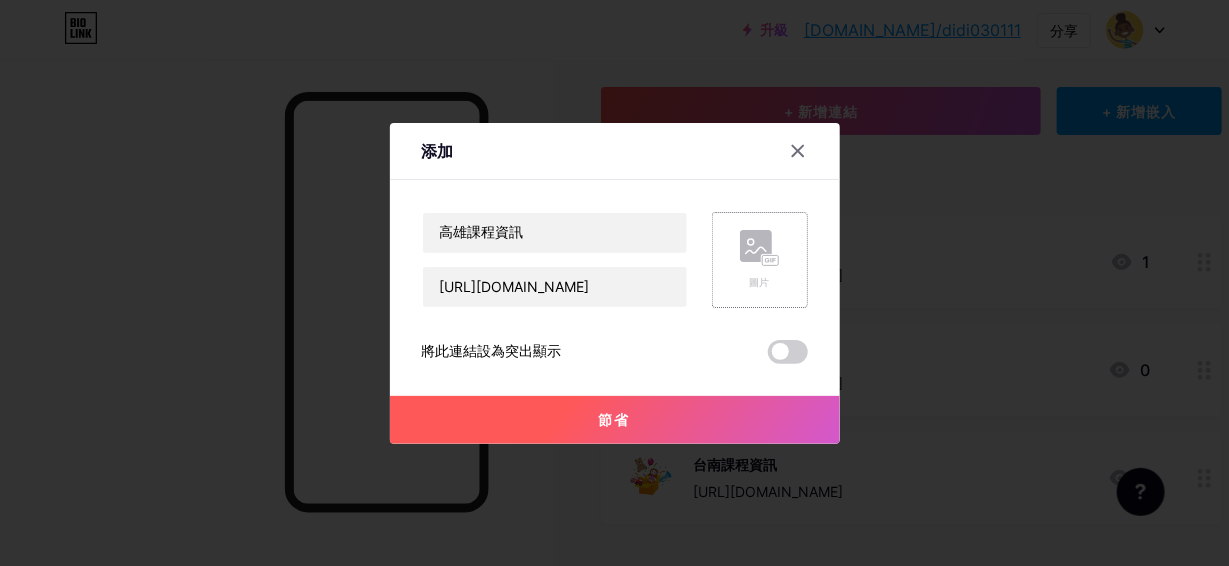 click 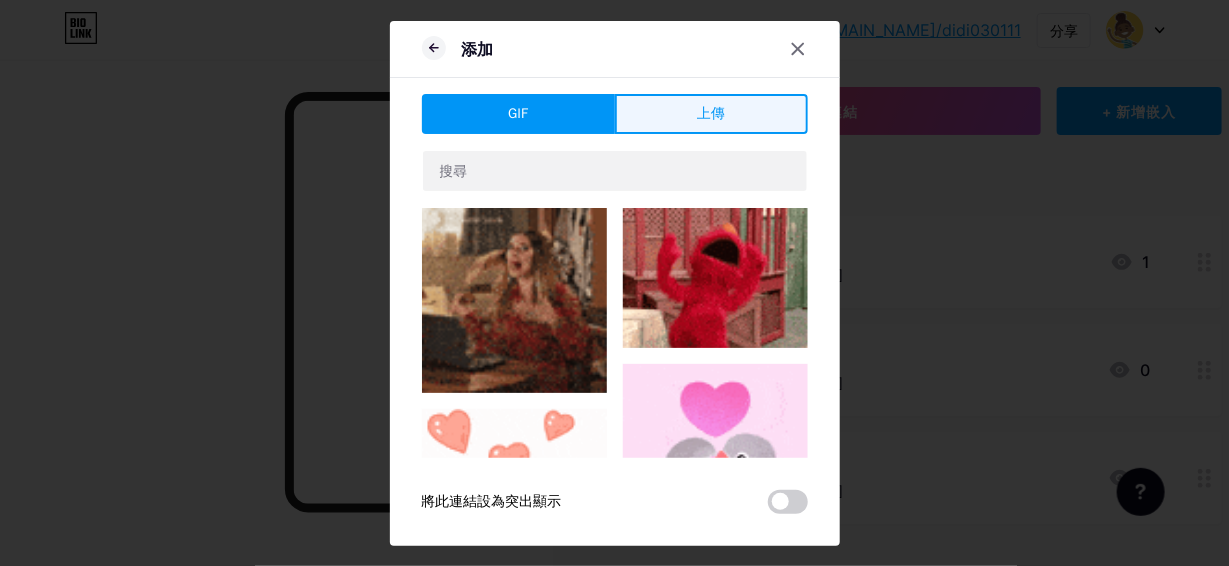 click on "上傳" at bounding box center (711, 114) 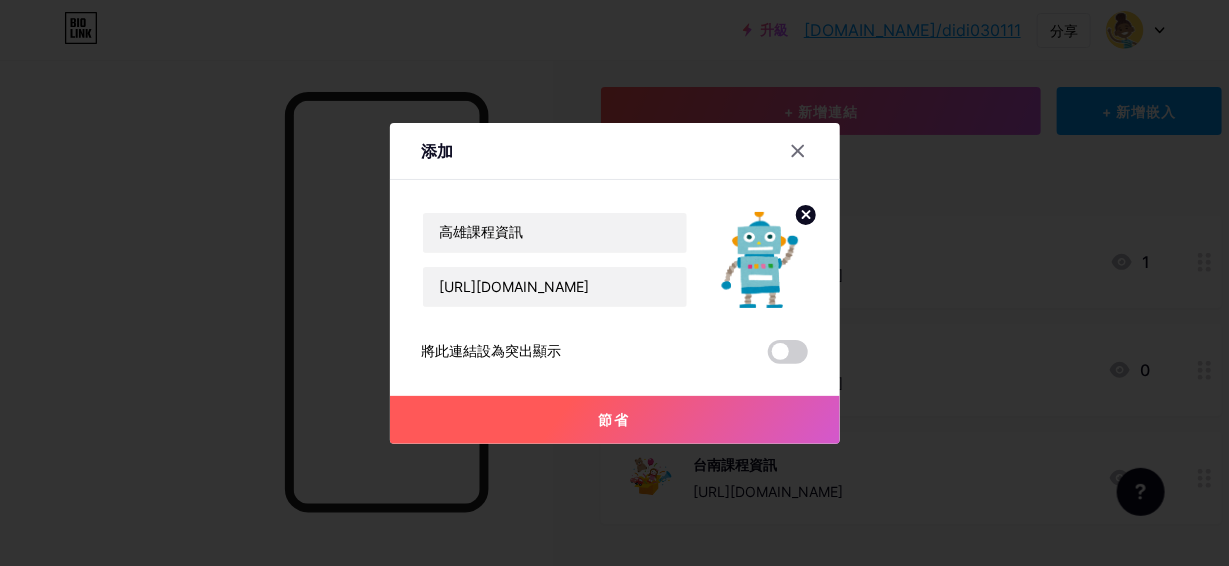 click on "節省" at bounding box center [615, 419] 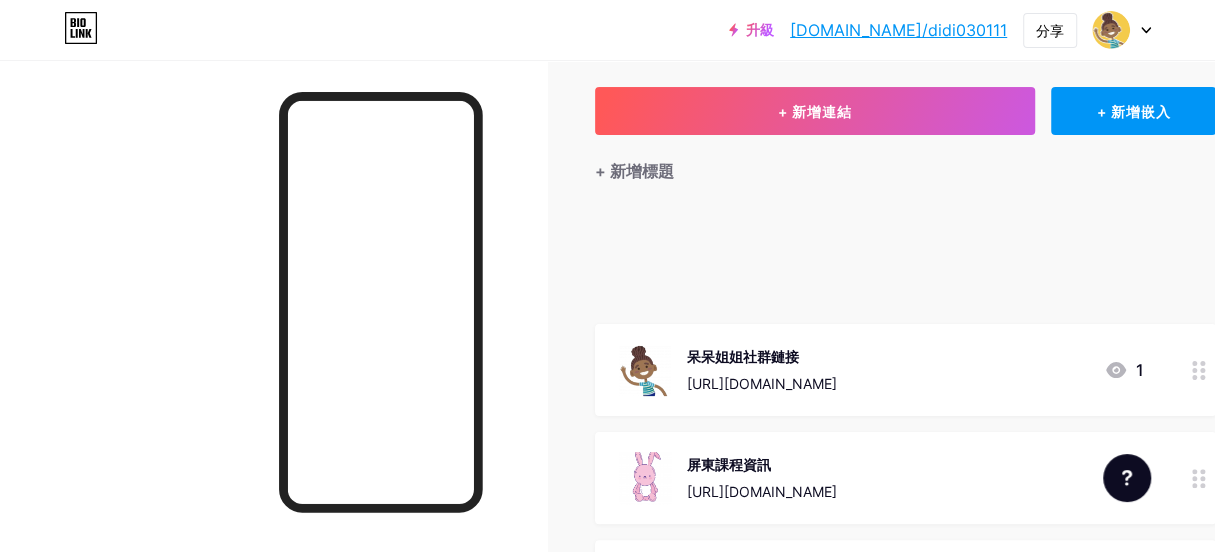 type 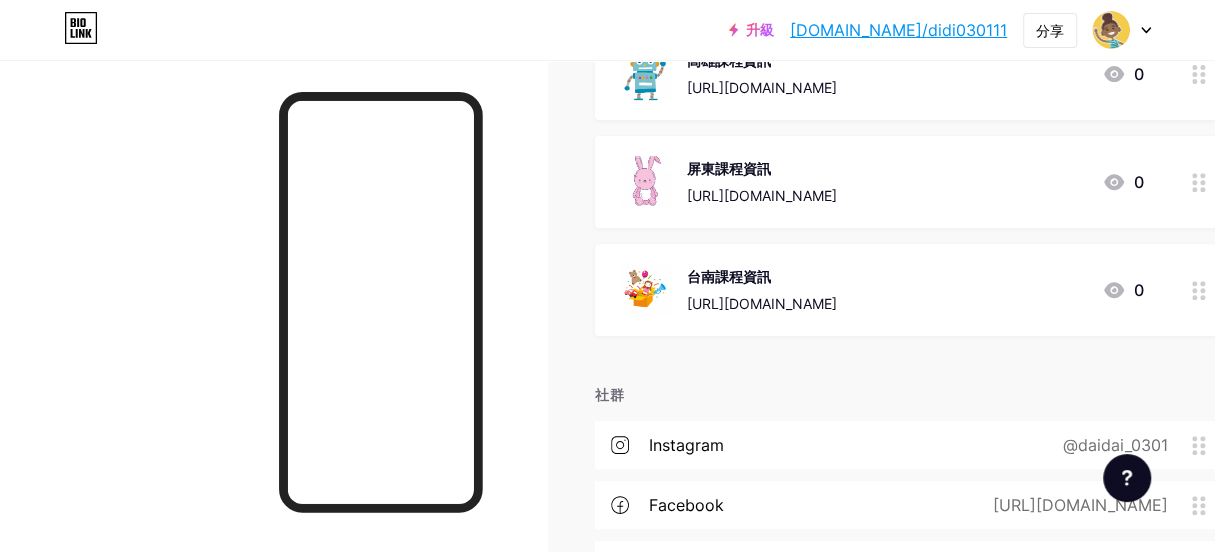 scroll, scrollTop: 400, scrollLeft: 0, axis: vertical 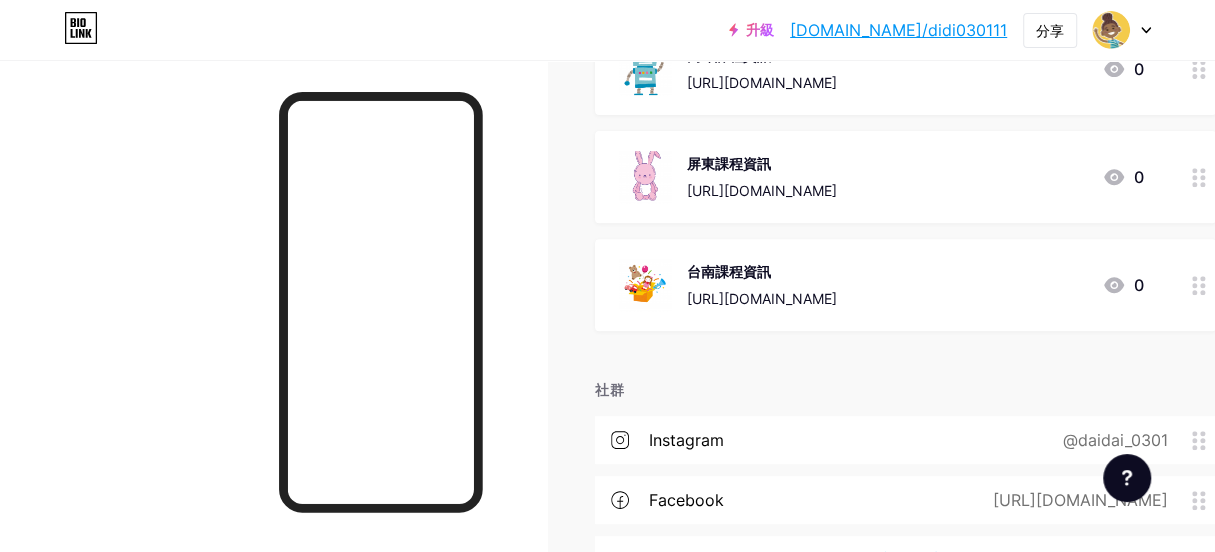 click at bounding box center (273, 336) 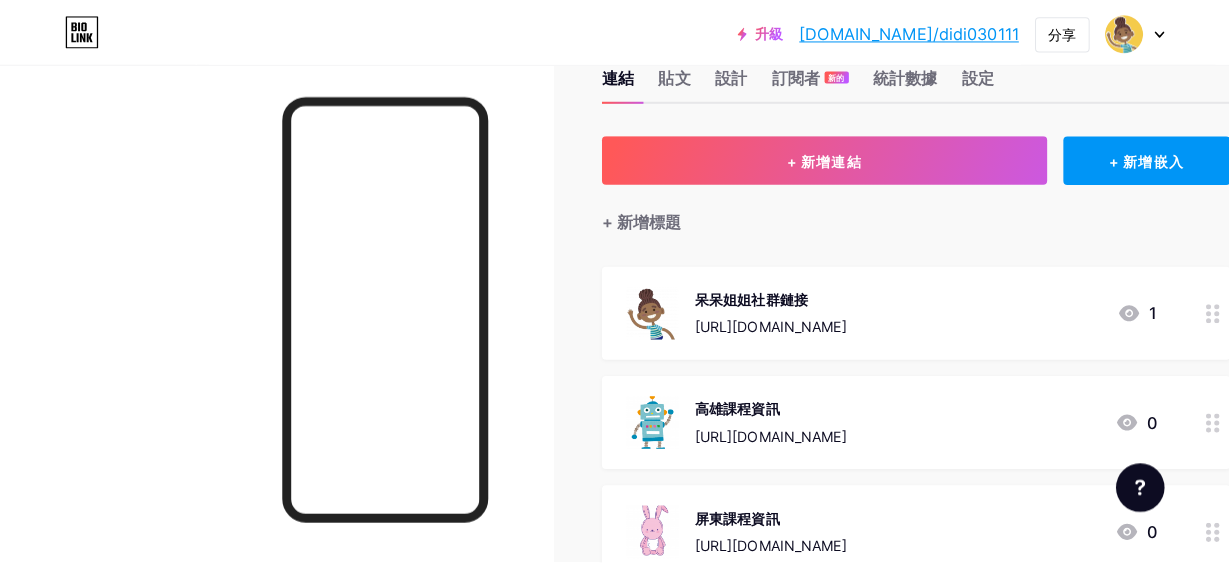 scroll, scrollTop: 99, scrollLeft: 0, axis: vertical 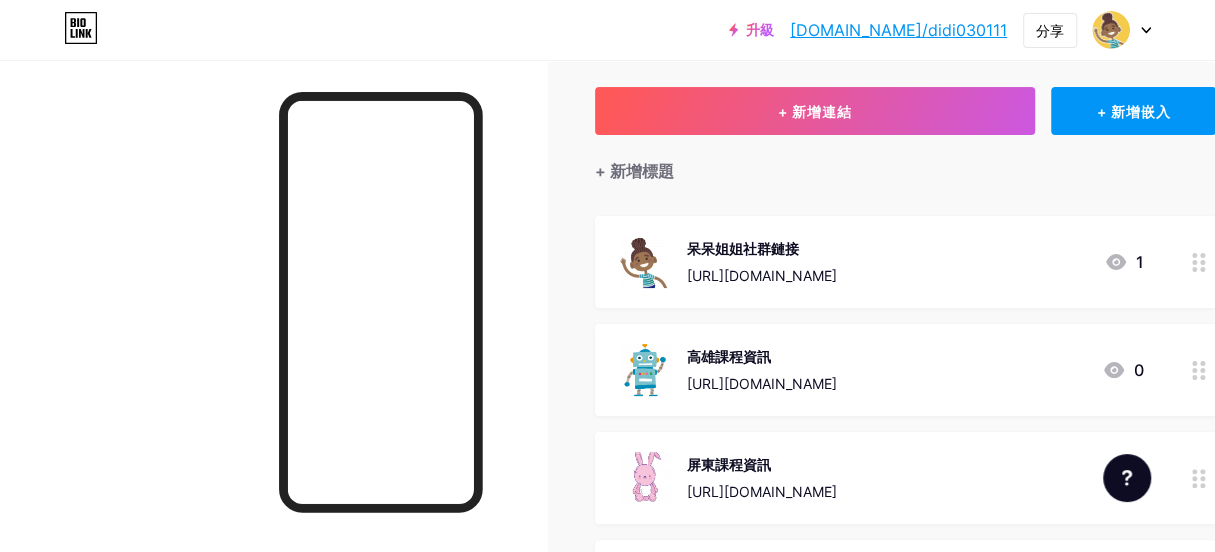click on "呆呆姐姐社群鏈接" at bounding box center (762, 248) 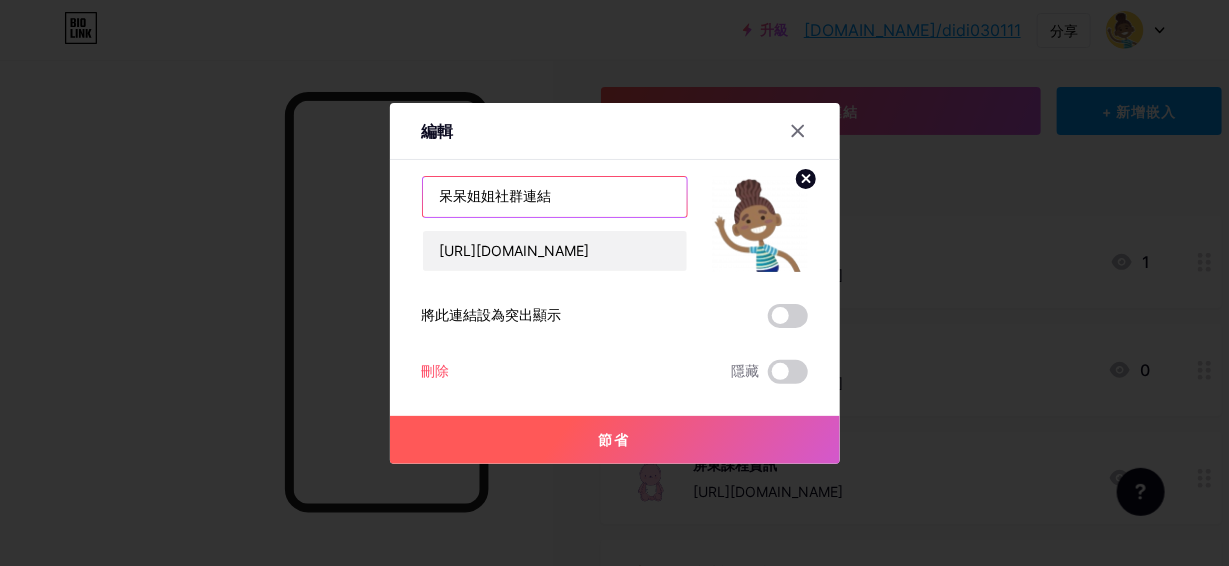 click on "呆呆姐姐社群連結" at bounding box center [555, 197] 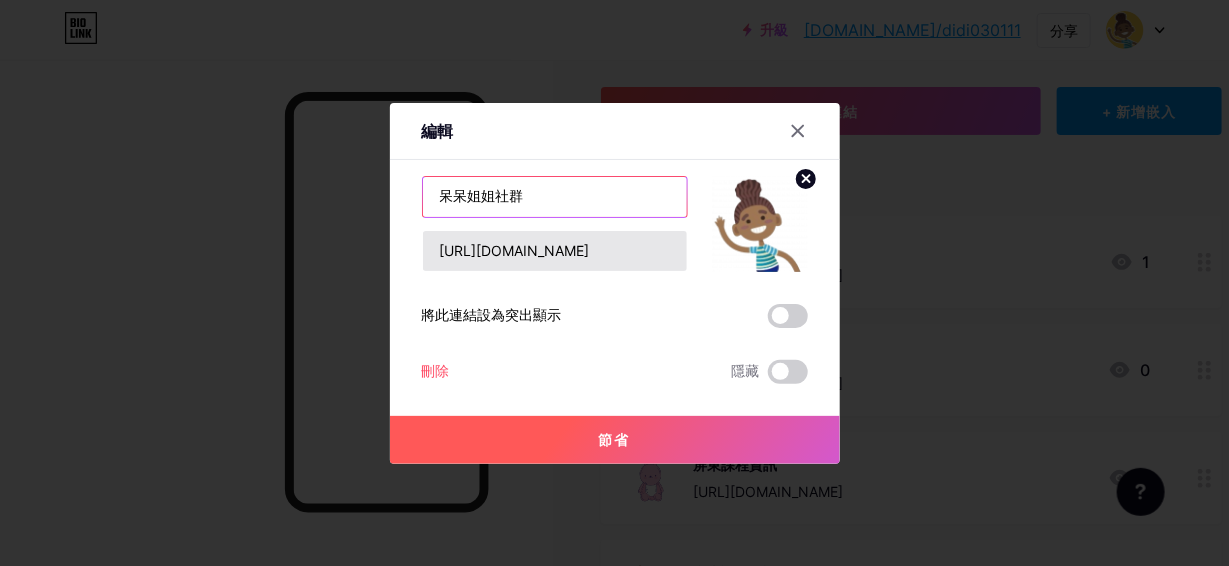 type on "呆呆姐姐社群" 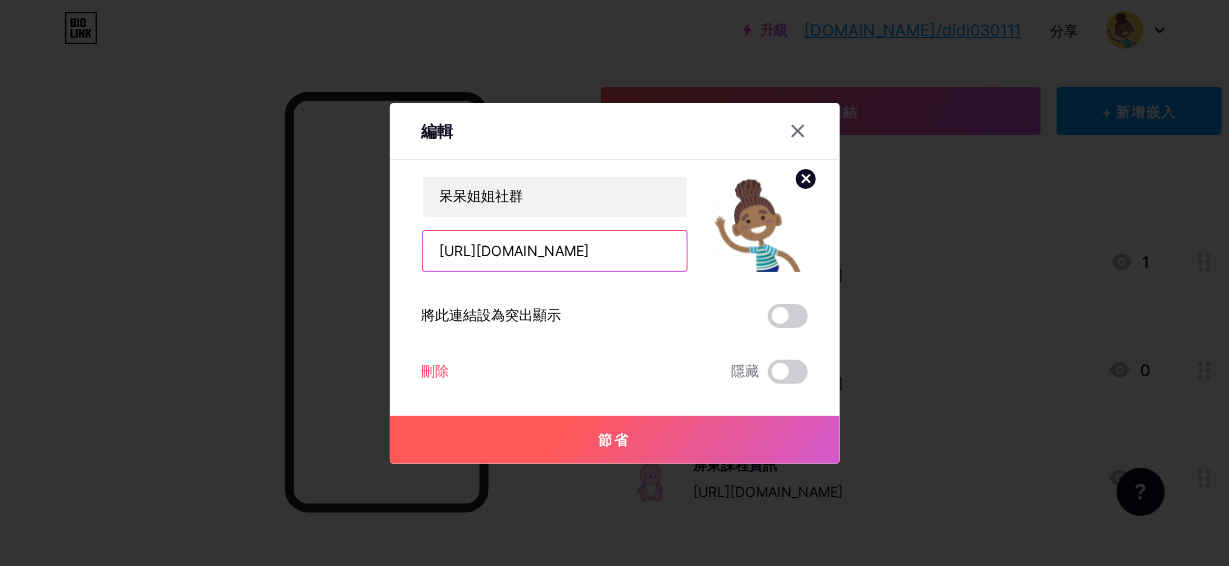 scroll, scrollTop: 0, scrollLeft: 702, axis: horizontal 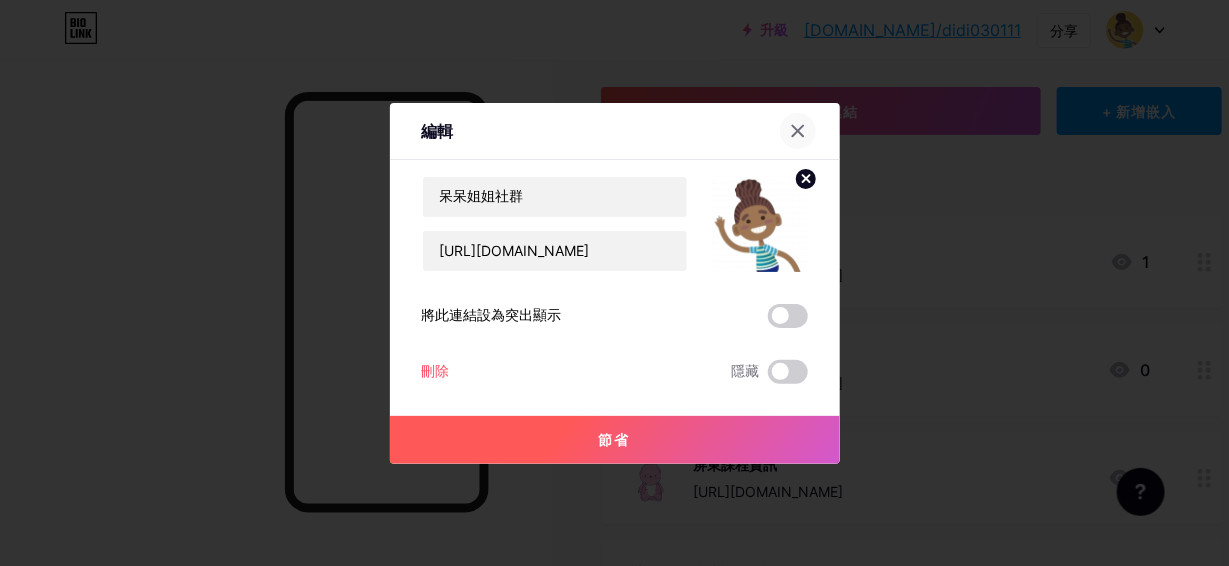 click 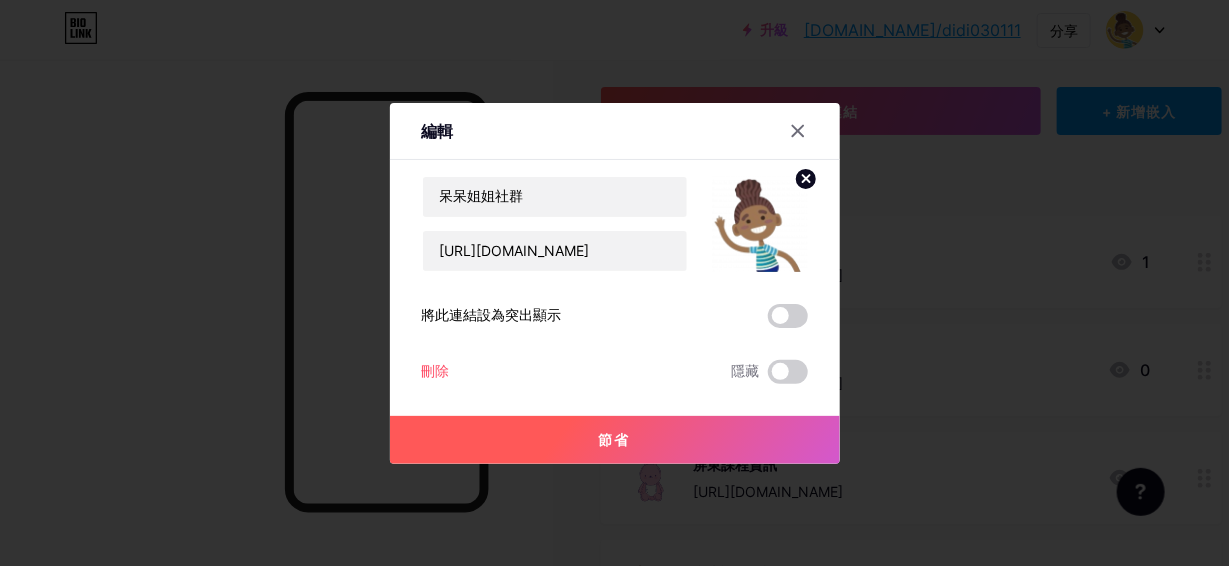 scroll, scrollTop: 0, scrollLeft: 0, axis: both 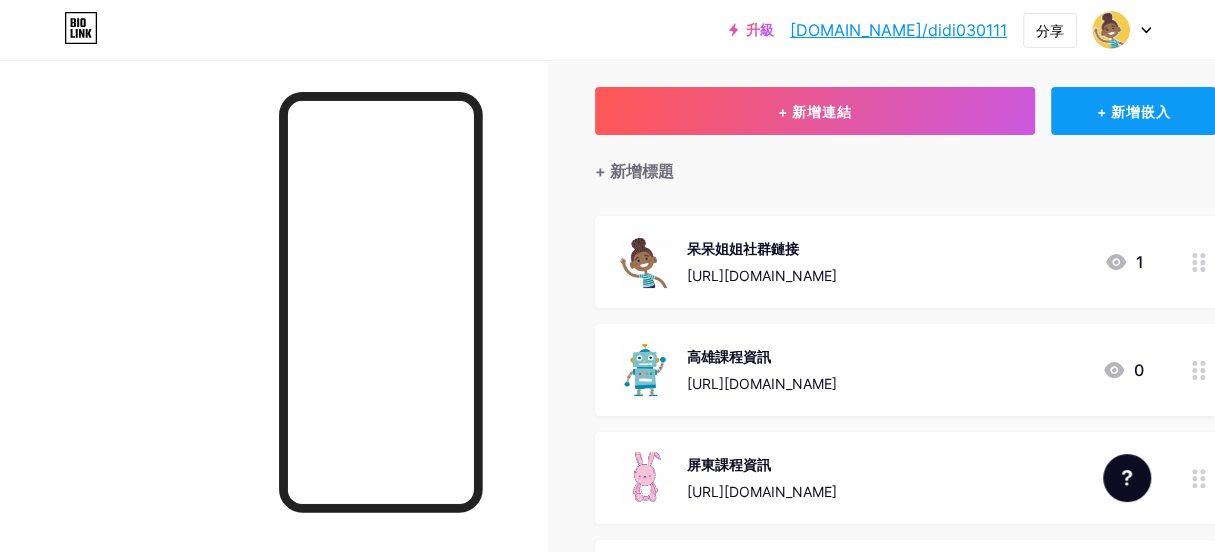 click on "+ 新增嵌入" at bounding box center [1133, 111] 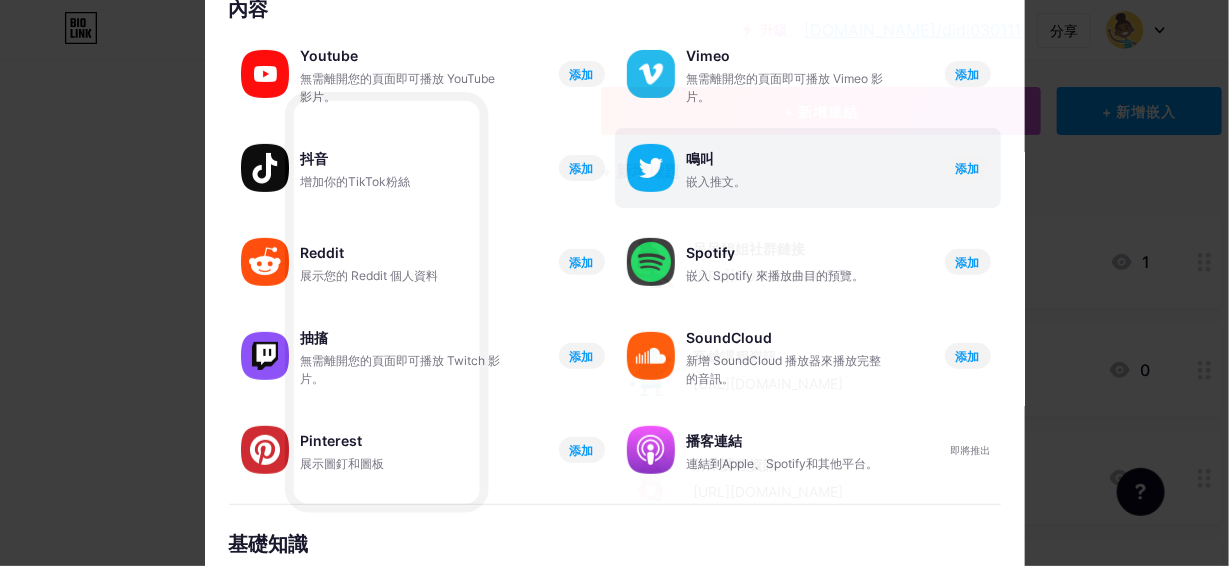 scroll, scrollTop: 444, scrollLeft: 0, axis: vertical 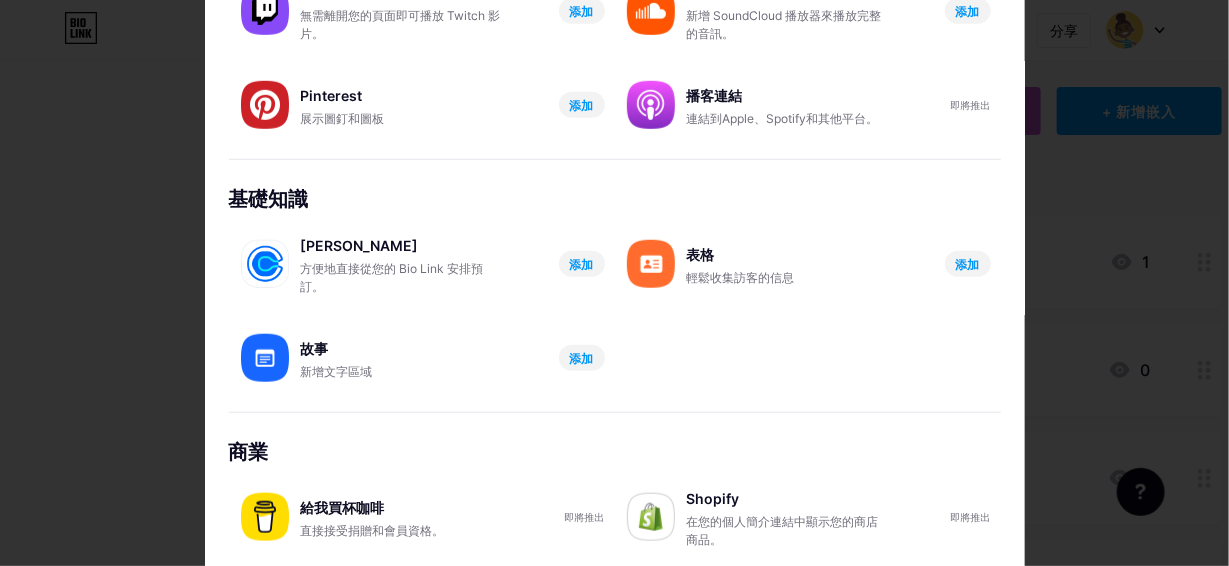 click on "基礎知識" at bounding box center [615, 199] 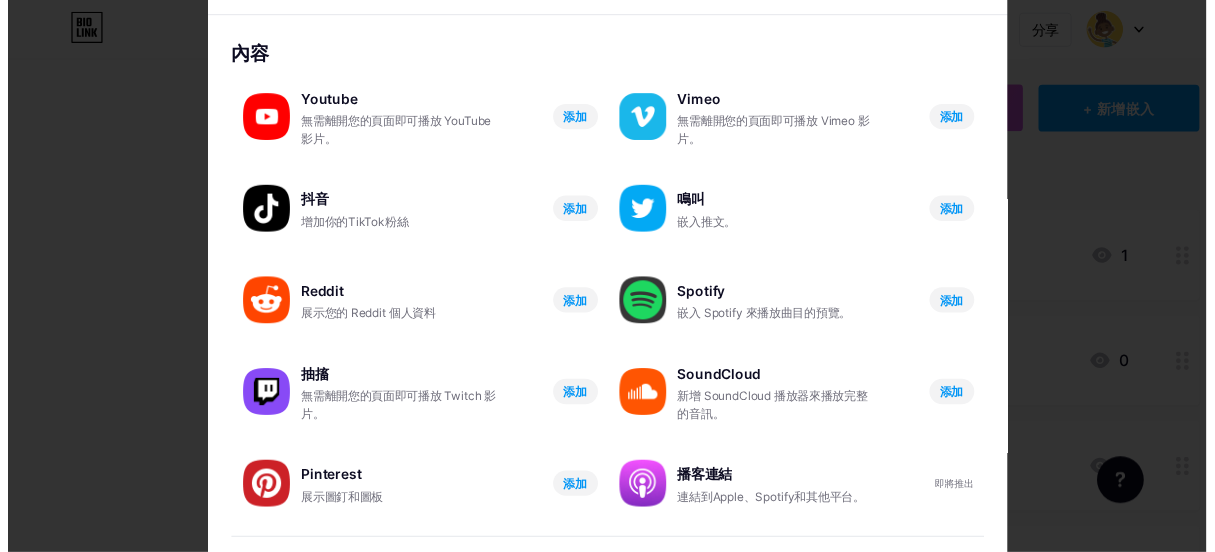 scroll, scrollTop: 0, scrollLeft: 0, axis: both 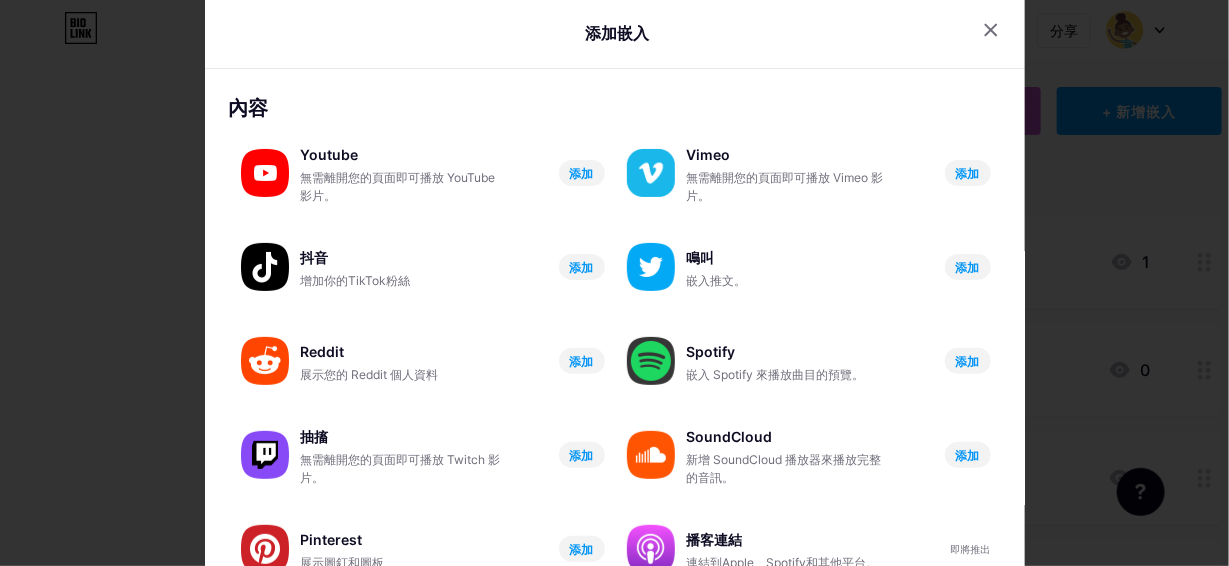 click 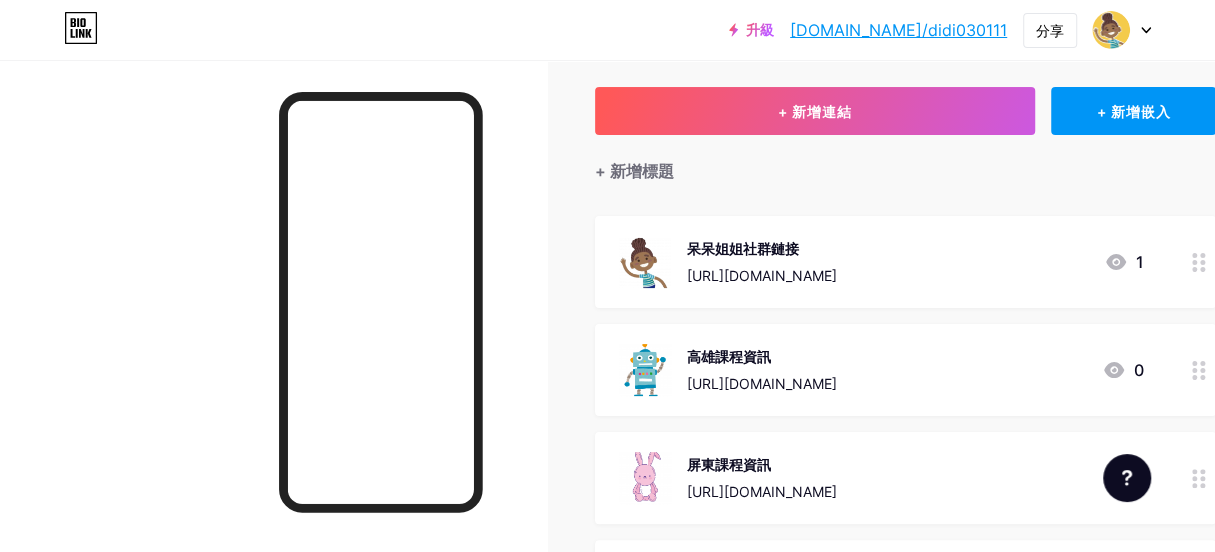 click on "呆呆姐姐社群鏈接" at bounding box center [743, 248] 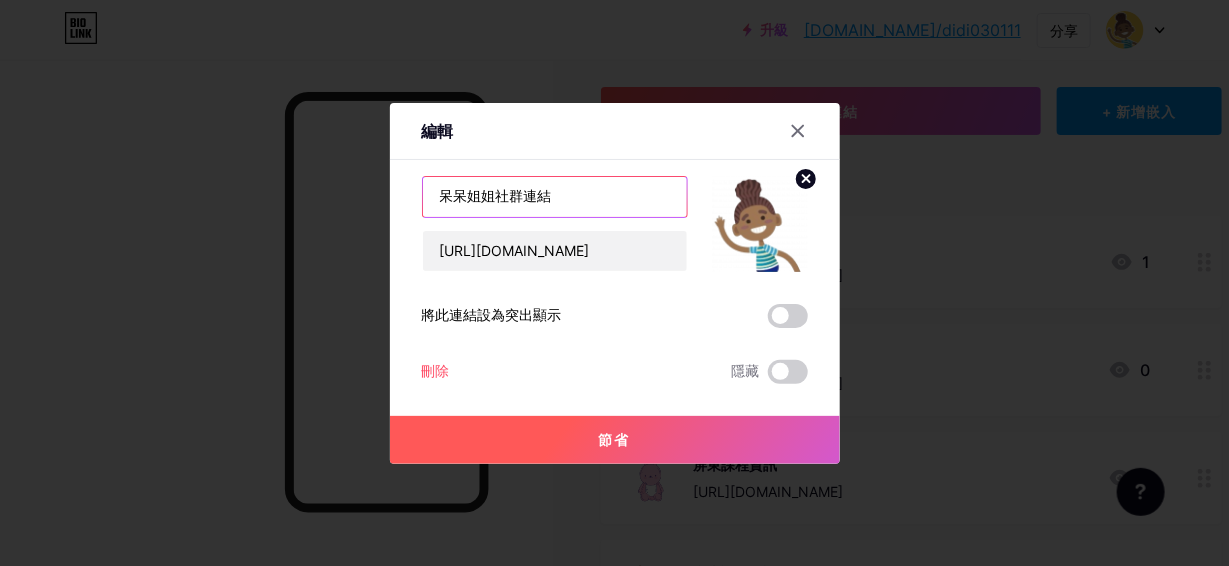 click on "呆呆姐姐社群連結" at bounding box center (555, 197) 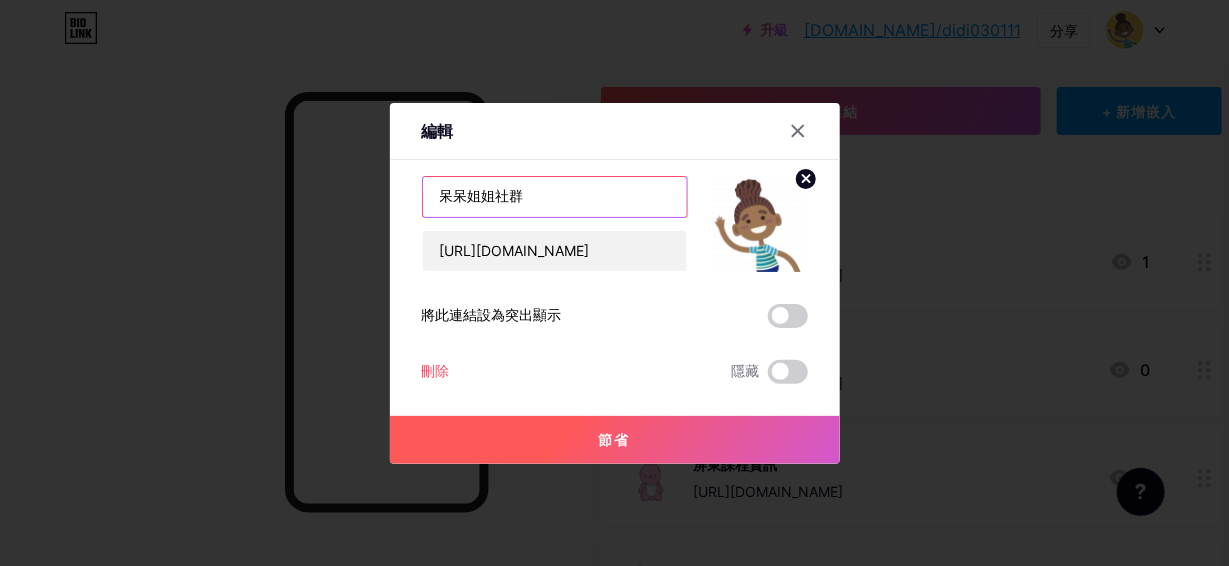 type on "呆呆姐姐社群" 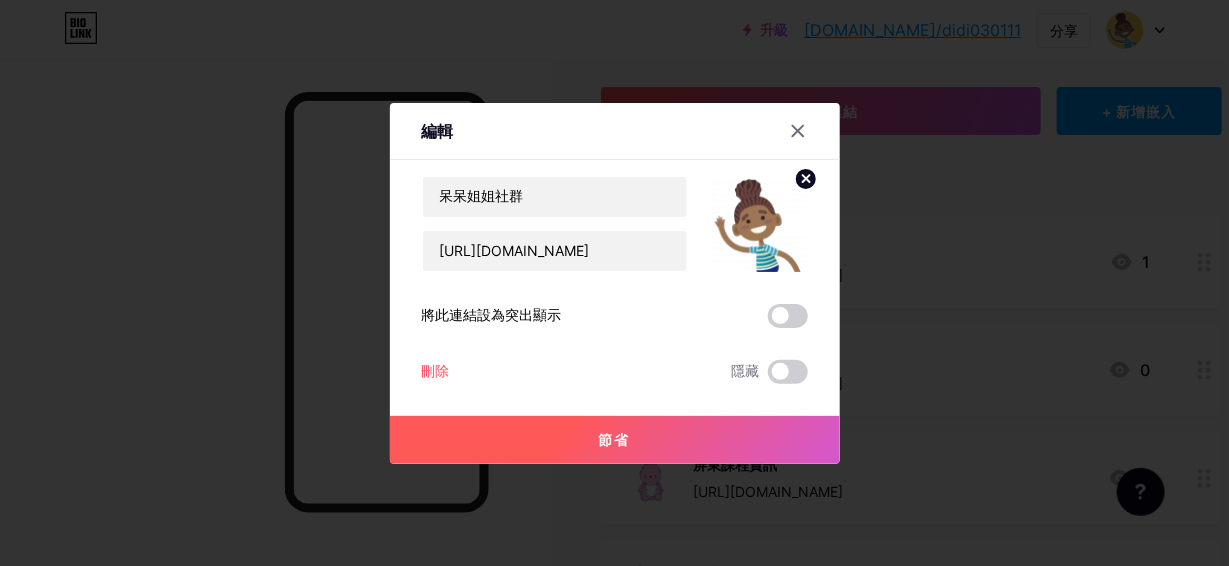 click on "節省" at bounding box center (615, 440) 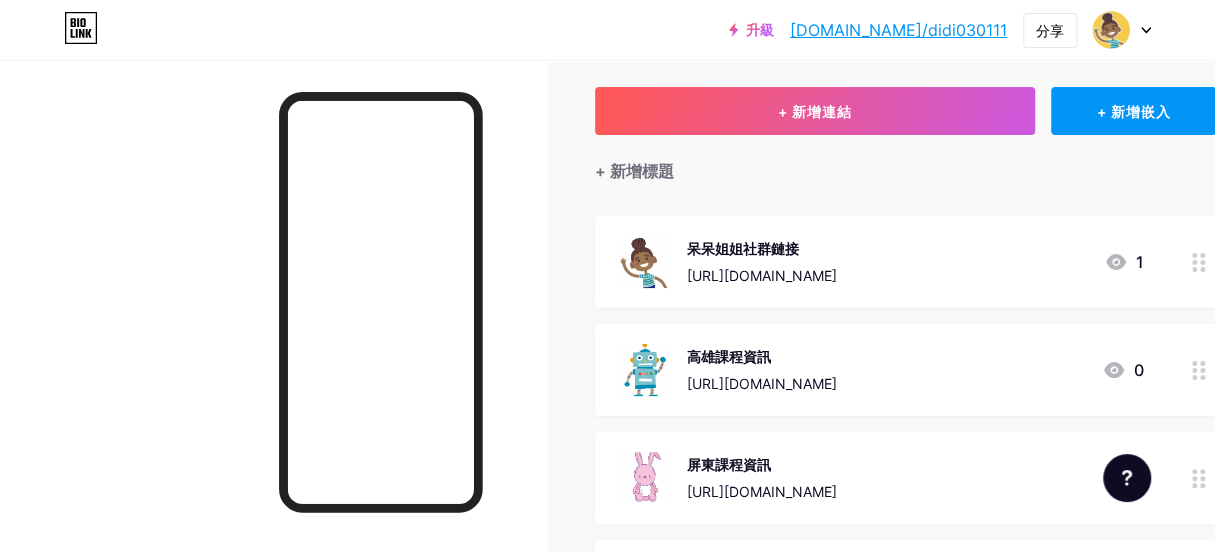 click on "呆呆姐姐社群鏈接" at bounding box center [743, 248] 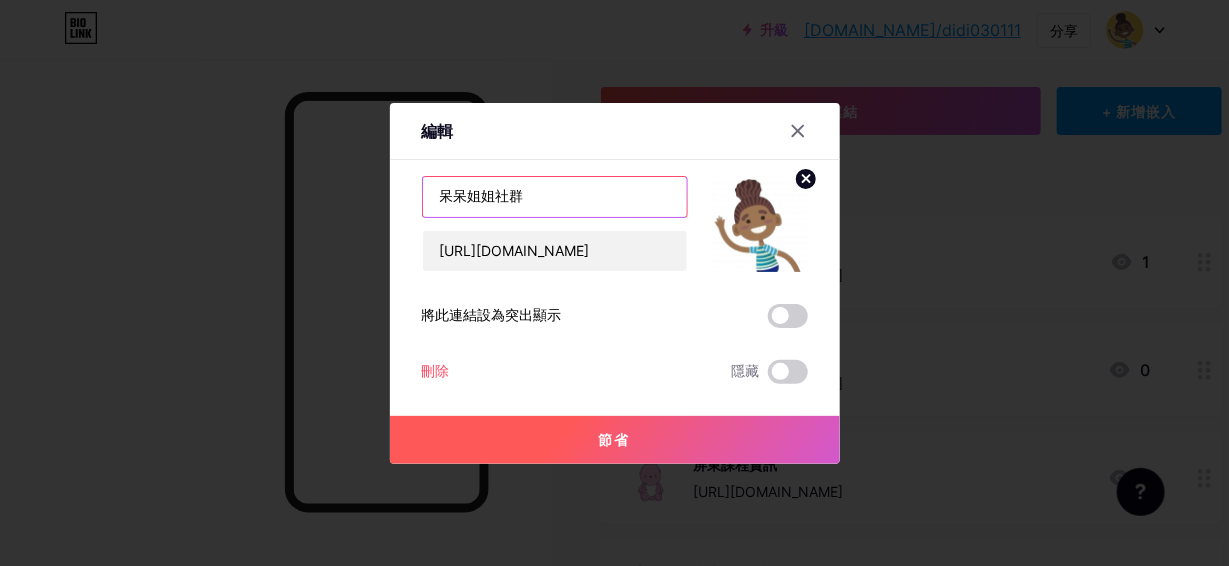 click on "呆呆姐姐社群" at bounding box center (555, 197) 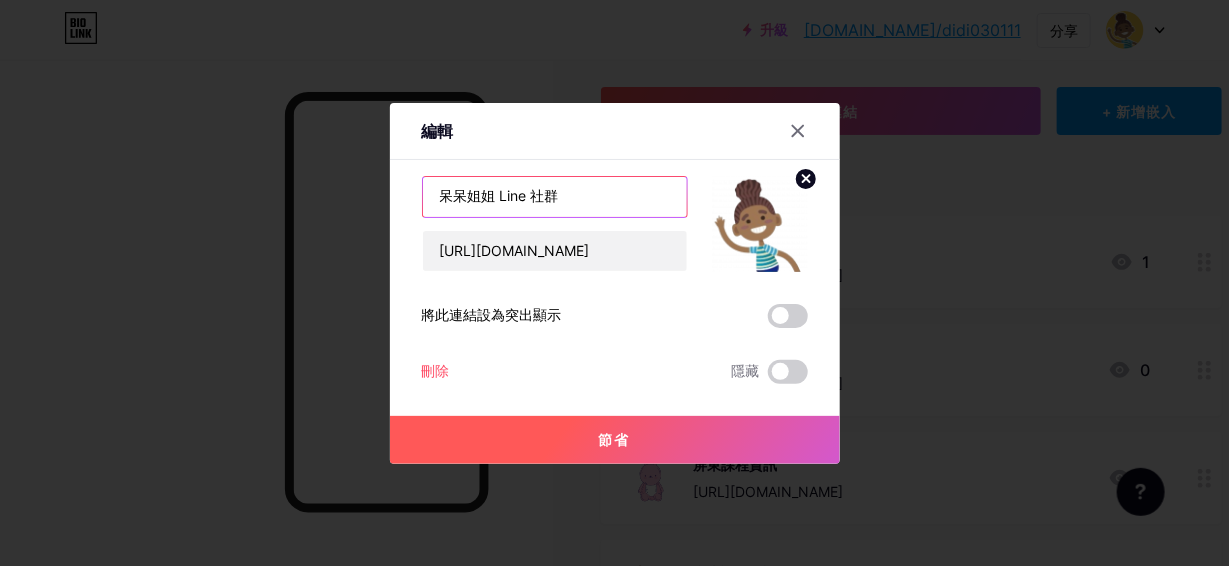 type on "呆呆姐姐 Line 社群" 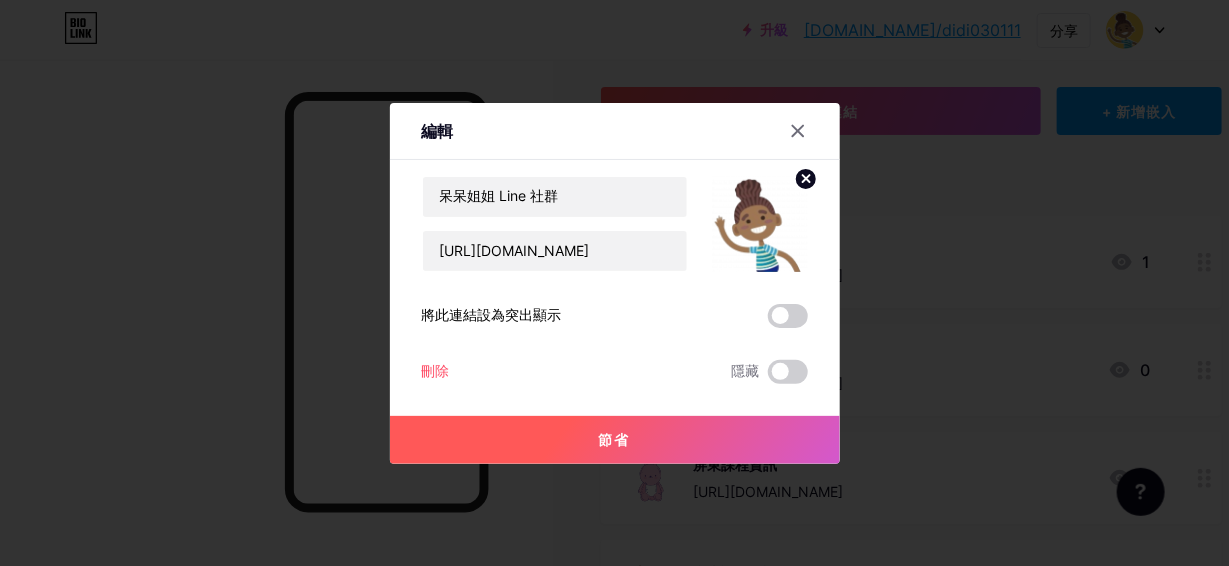 click on "節省" at bounding box center (615, 440) 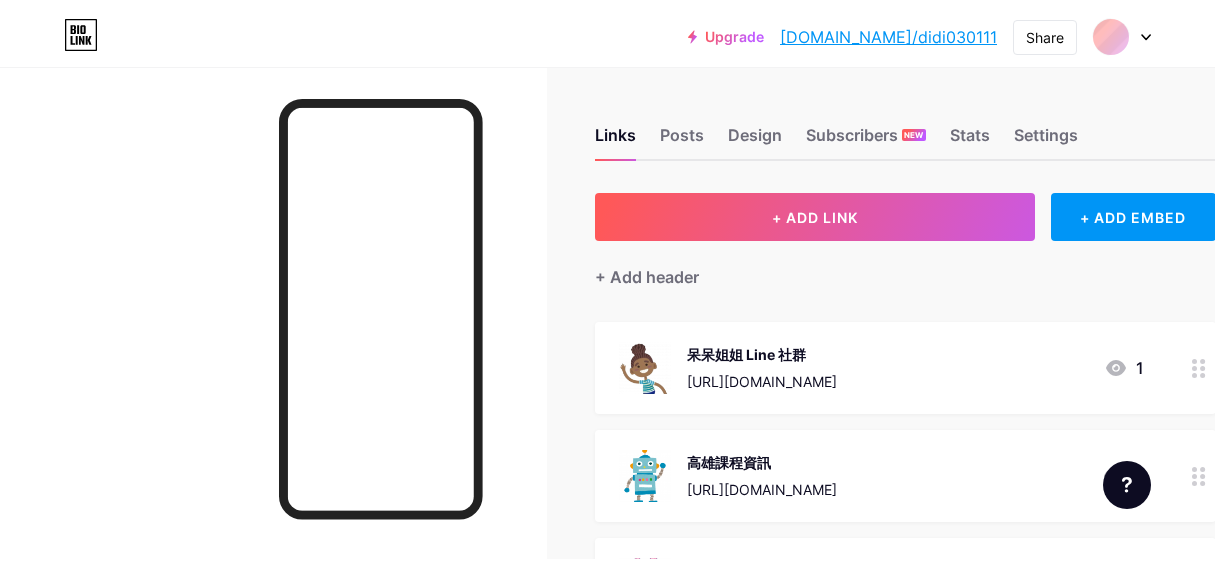 scroll, scrollTop: 0, scrollLeft: 0, axis: both 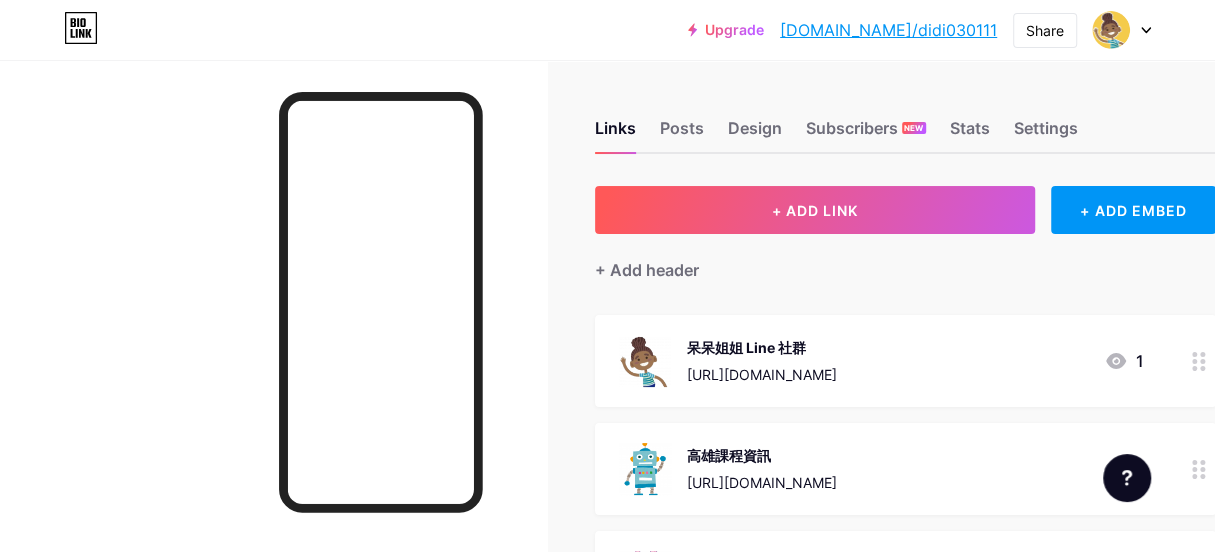 click on "Upgrade   bio.link/didi03...   bio.link/didi030111   Share               Switch accounts     跟著呆呆姐姐一起來玩吧   bio.link/didi030111       + Add a new page        Account settings   Logout" at bounding box center (607, 30) 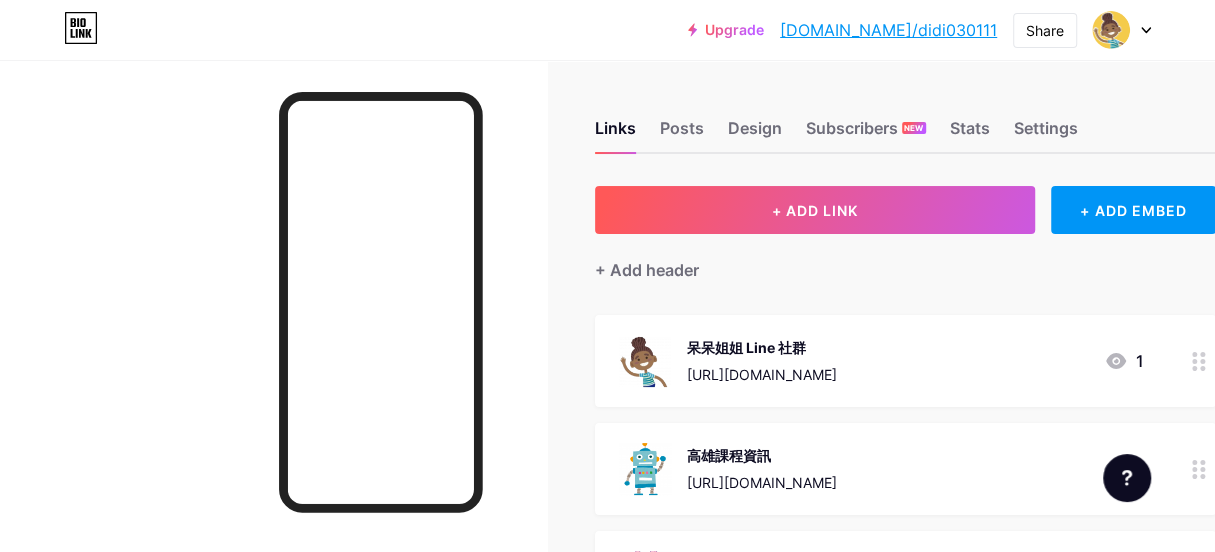 click 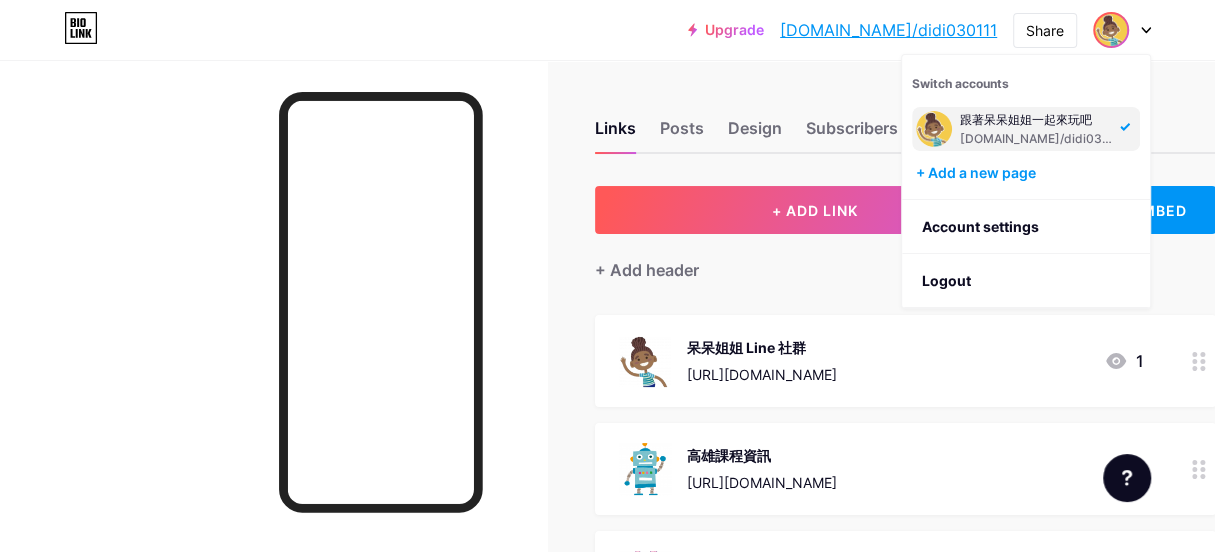 click on "Upgrade   bio.link/didi03...   bio.link/didi030111   Share               Switch accounts     跟著呆呆姐姐一起來玩吧   bio.link/didi030111       + Add a new page        Account settings   Logout" at bounding box center (607, 30) 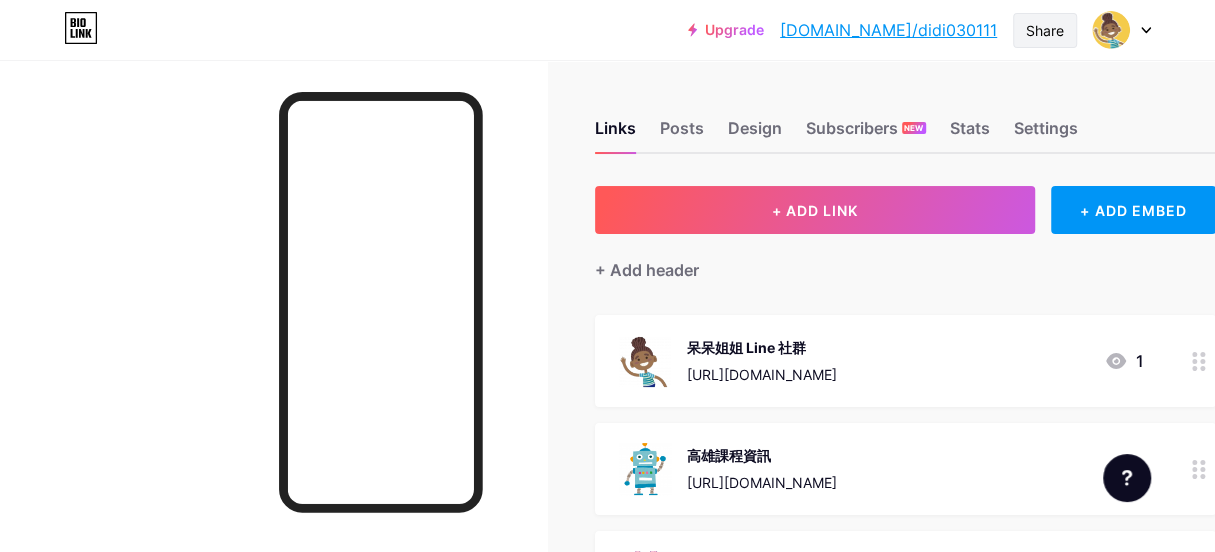 click on "Share" at bounding box center [1045, 30] 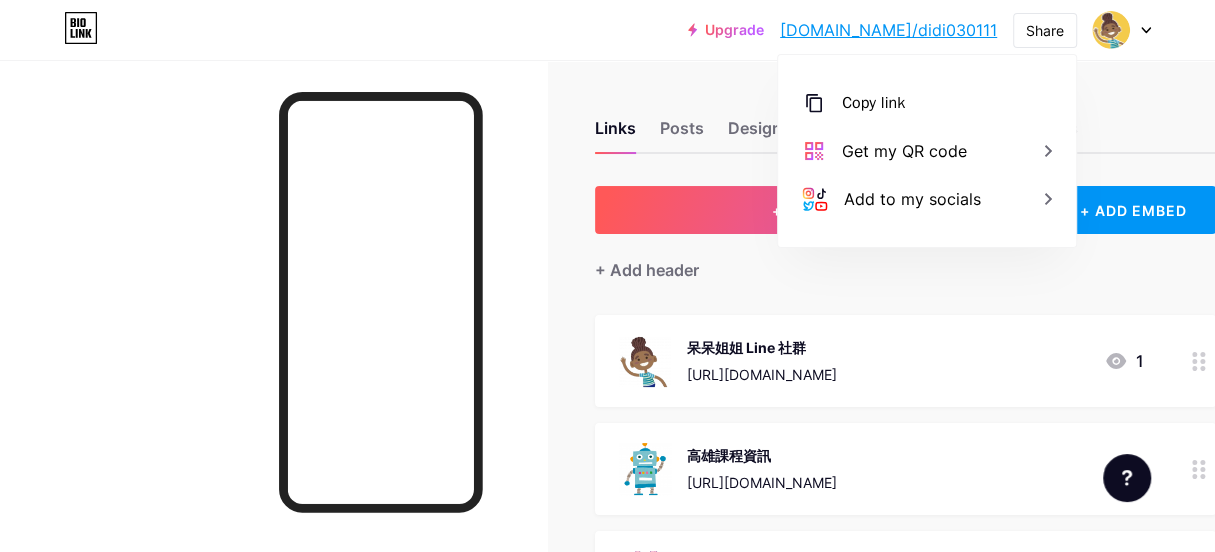 click on "Upgrade   bio.link/didi03...   bio.link/didi030111   Share
Copy link   https://bio.link/didi030111
Get my QR code
Add to my socials                   Switch accounts     跟著呆呆姐姐一起來玩吧   bio.link/didi030111       + Add a new page        Account settings   Logout" at bounding box center (607, 30) 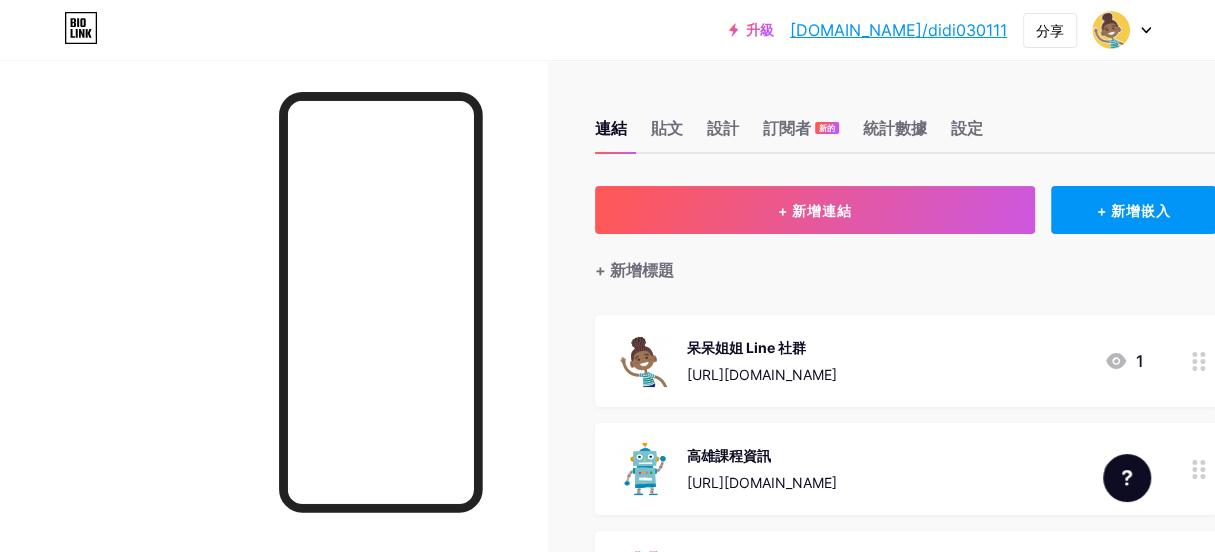 click on "升級   bio.link/didi03...   bio.link/didi030111   分享               切換帳戶     跟著呆呆姐姐一起來玩吧   bio.link/didi030111       + 新增頁面       帳戶設定   登出" at bounding box center [607, 30] 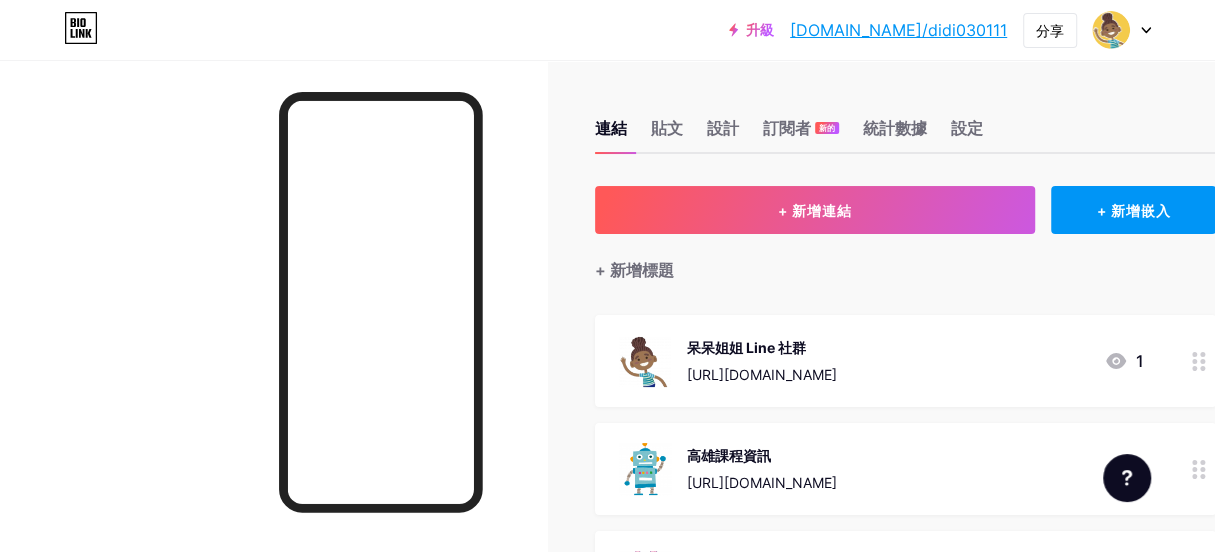 click 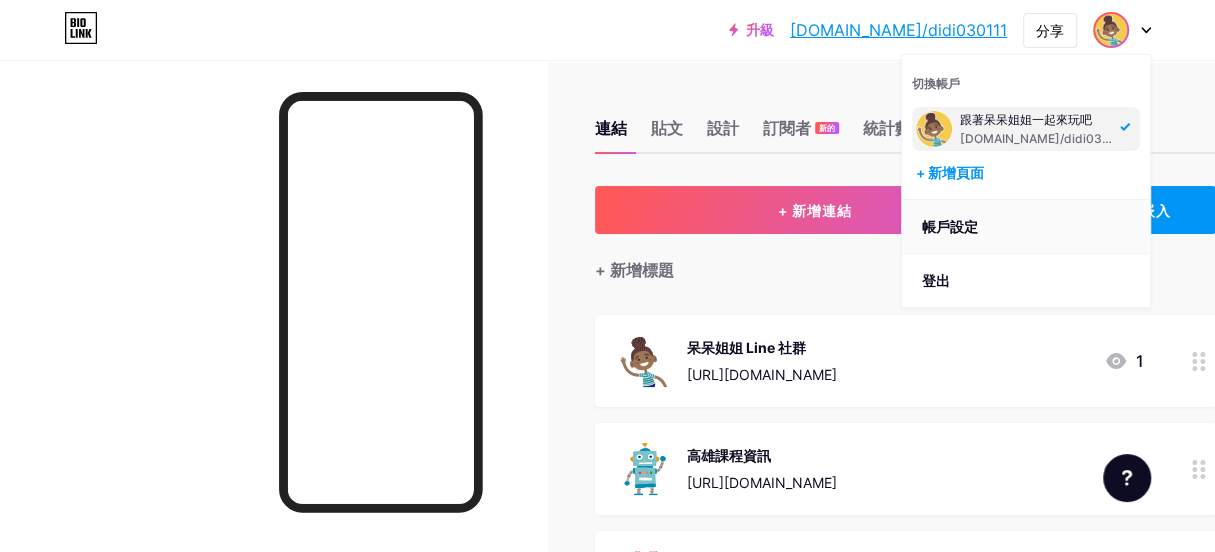 click on "帳戶設定" at bounding box center [950, 226] 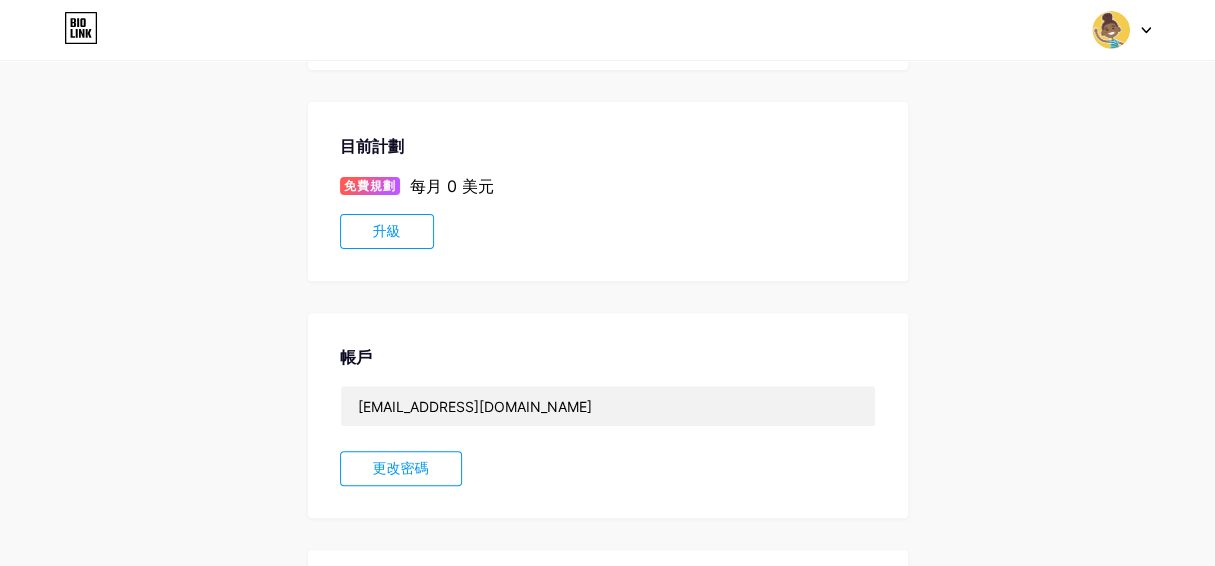 scroll, scrollTop: 545, scrollLeft: 0, axis: vertical 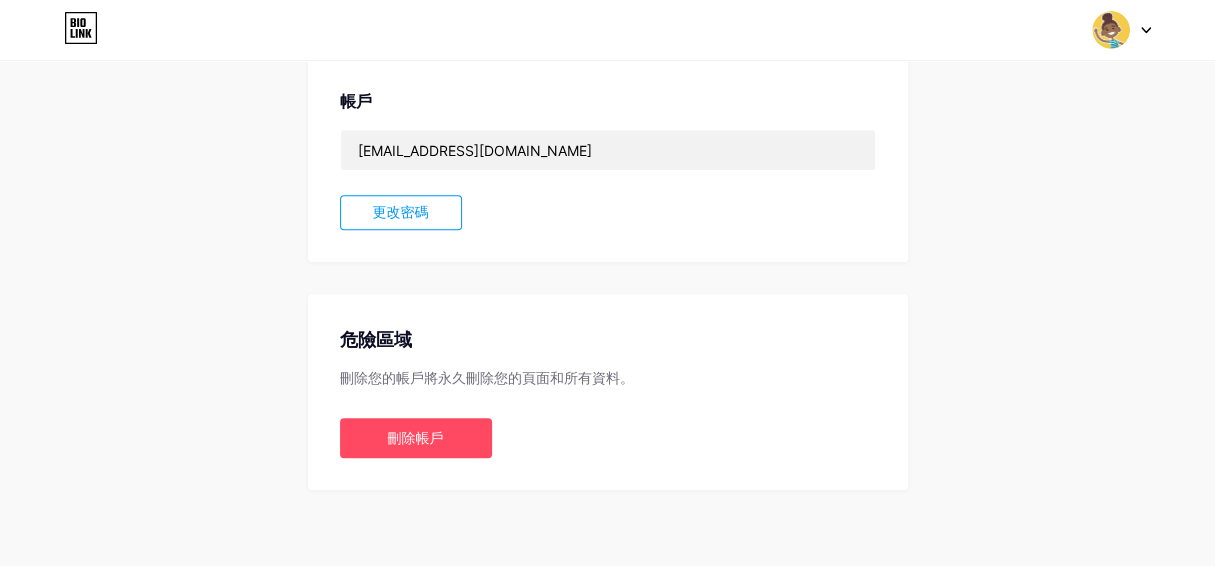 click on "帳戶設定   我的頁面     跟著呆呆姐姐一起來玩吧   bio.link/didi030111      + 新增頁面           目前計劃   免費規劃
每月 0 美元
升級
帳戶   didi030111@gmail.com
更改密碼
危險區域   刪除您的帳戶將永久刪除您的頁面和所有資料。   刪除帳戶" at bounding box center (607, 18) 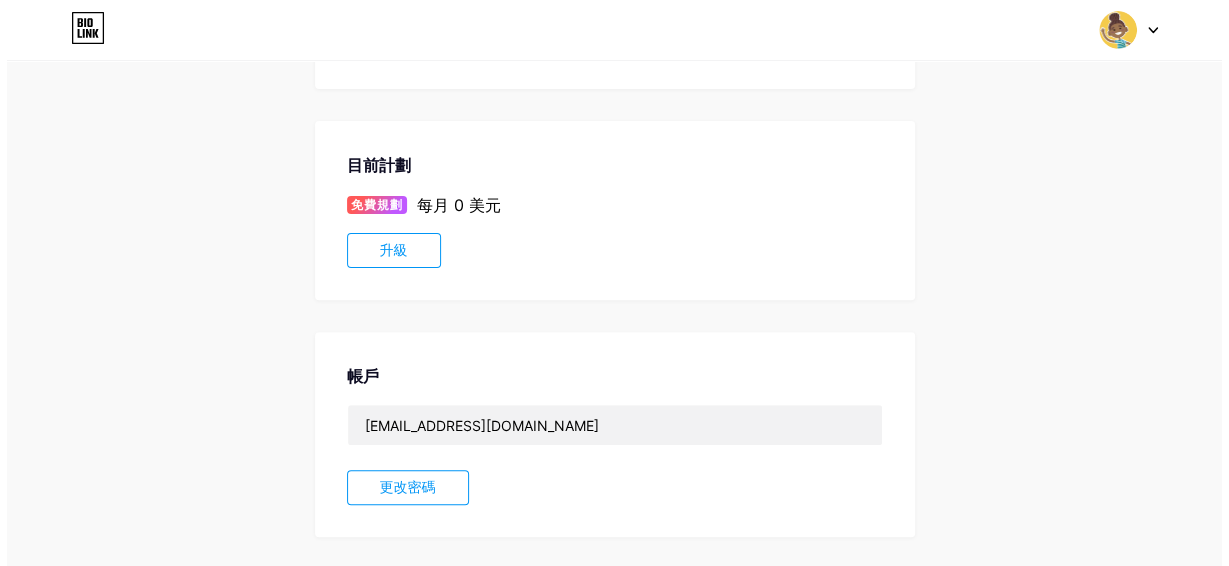 scroll, scrollTop: 300, scrollLeft: 0, axis: vertical 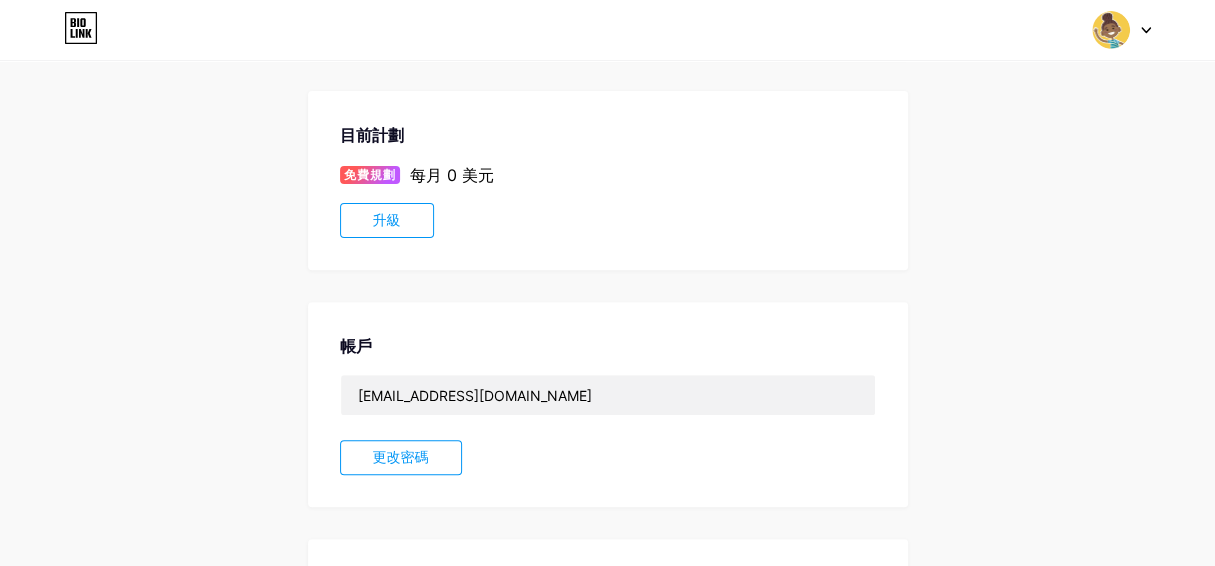 click on "升級" at bounding box center (387, 220) 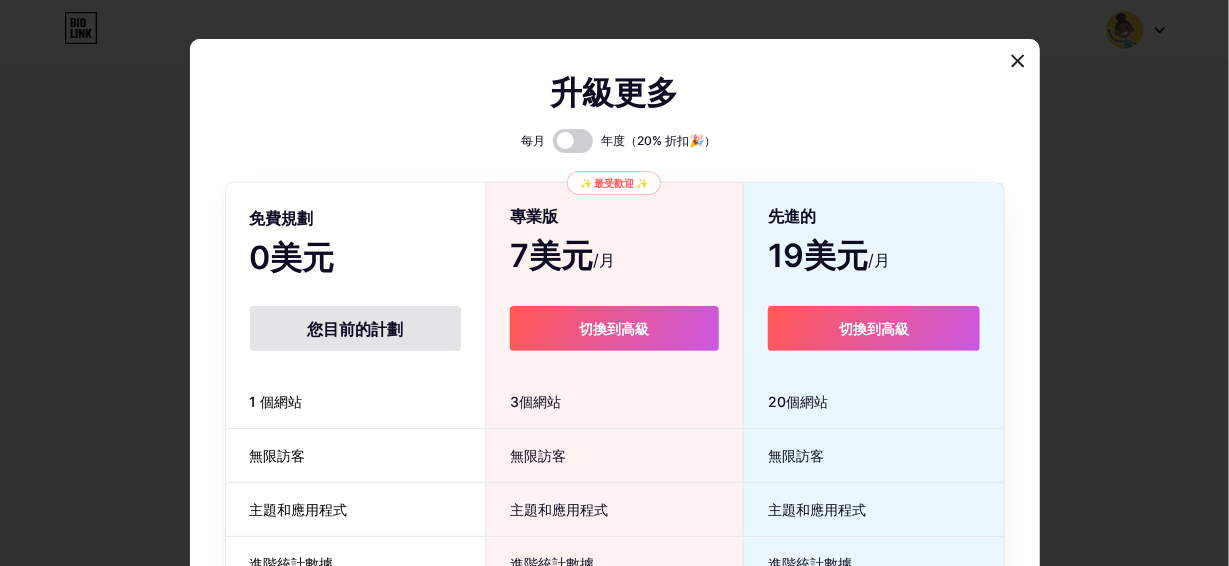 click on "免費規劃   0美元   /月
您目前的計劃   1 個網站 無限訪客 主題和應用程式 進階統計數據" at bounding box center [355, 538] 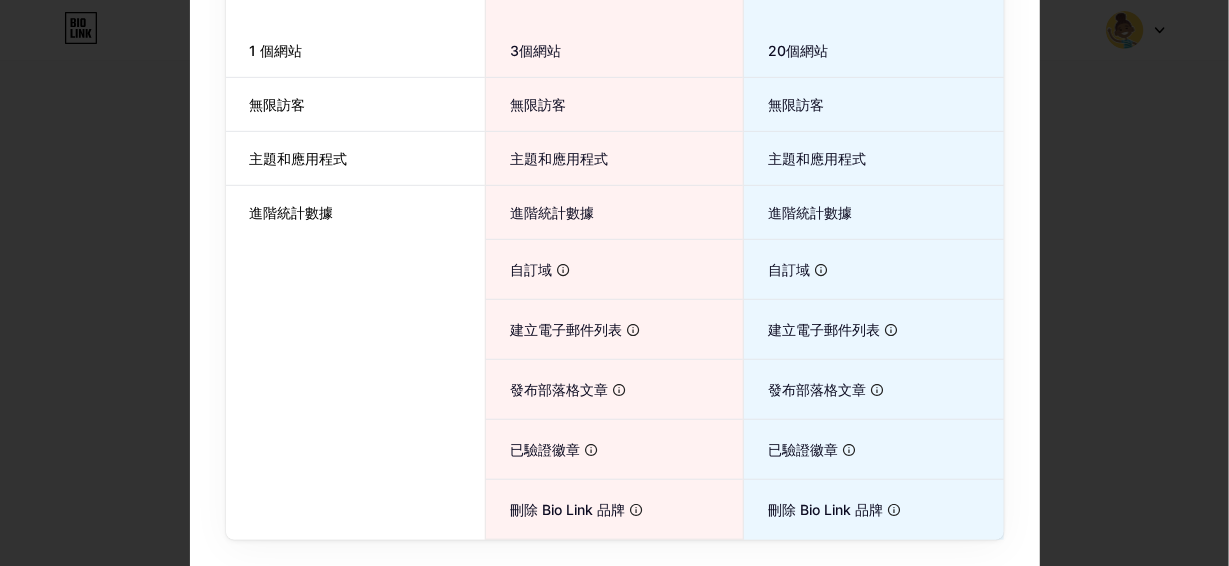 scroll, scrollTop: 359, scrollLeft: 0, axis: vertical 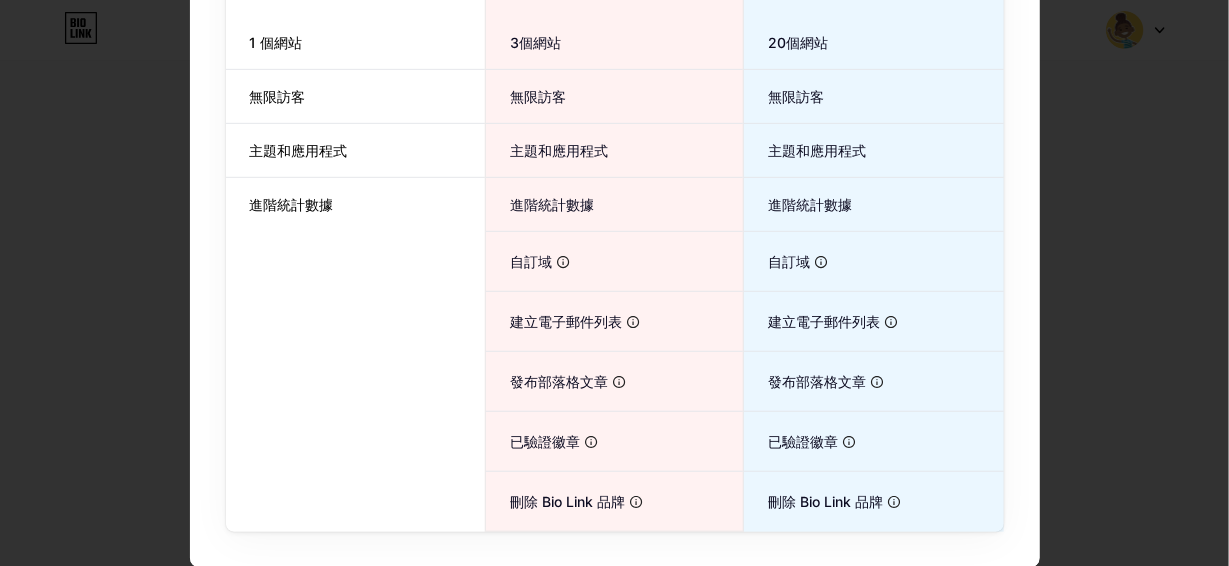 click on "自訂域" at bounding box center (789, 261) 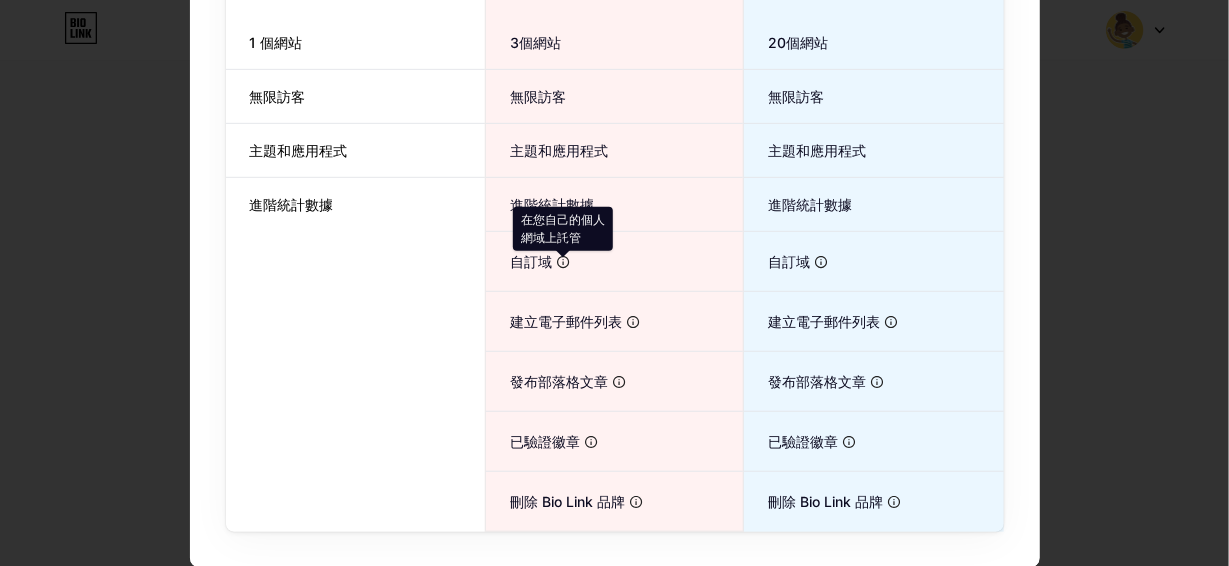 click 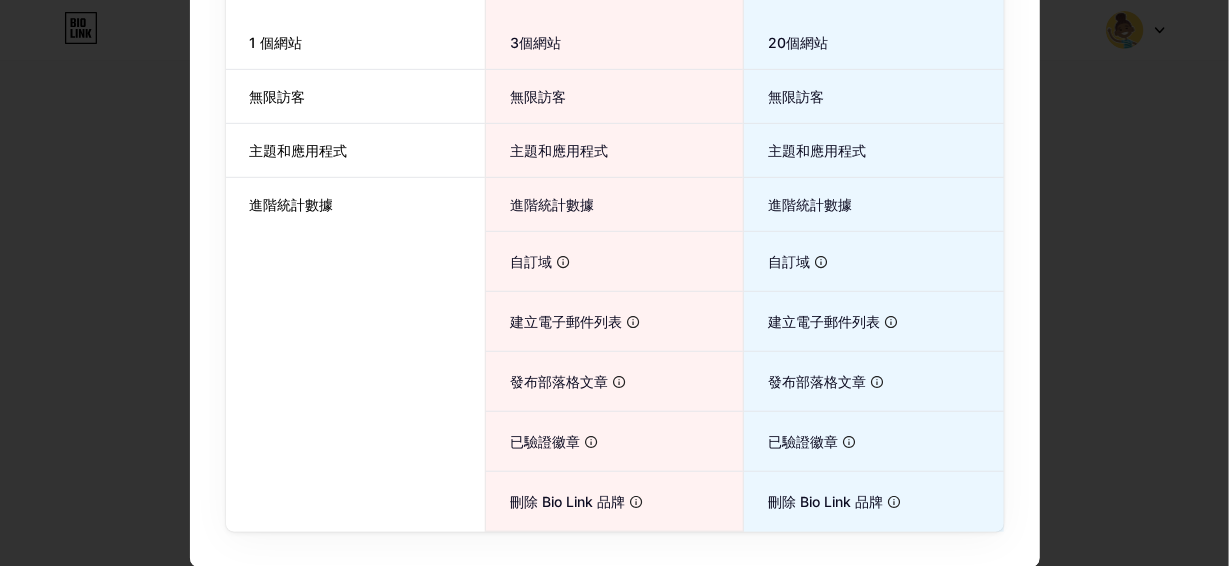 click on "自訂域" at bounding box center [531, 261] 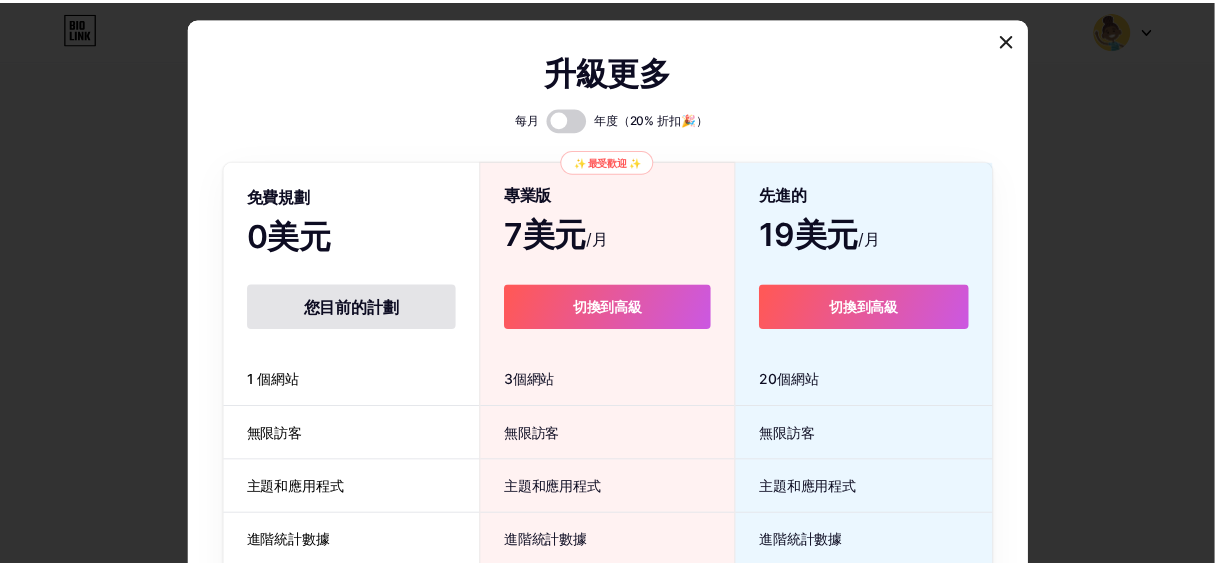 scroll, scrollTop: 0, scrollLeft: 0, axis: both 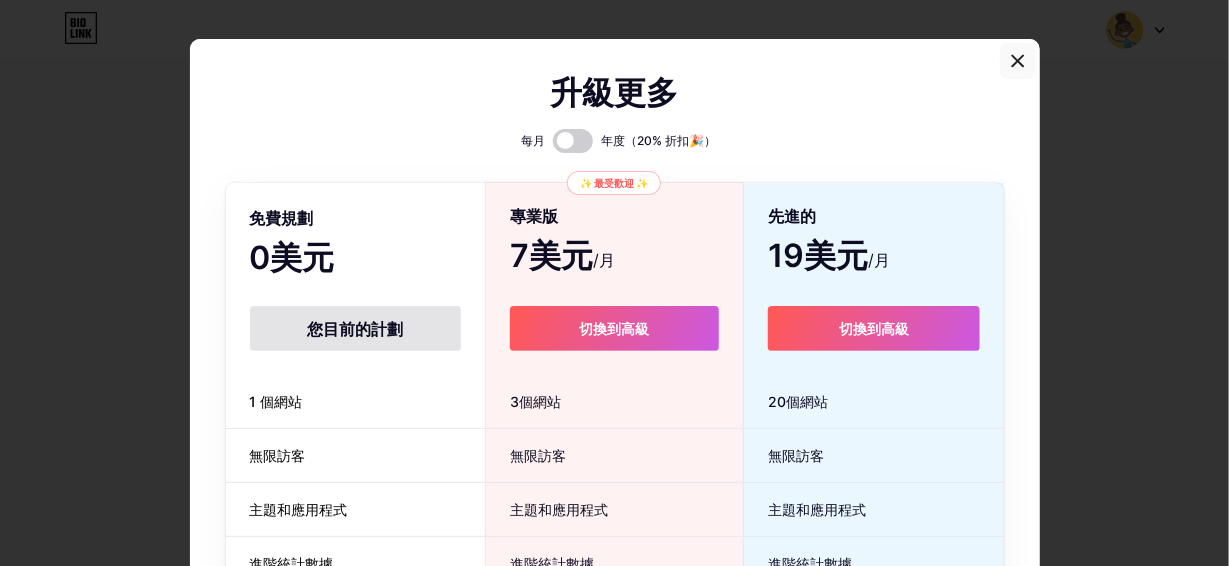 click 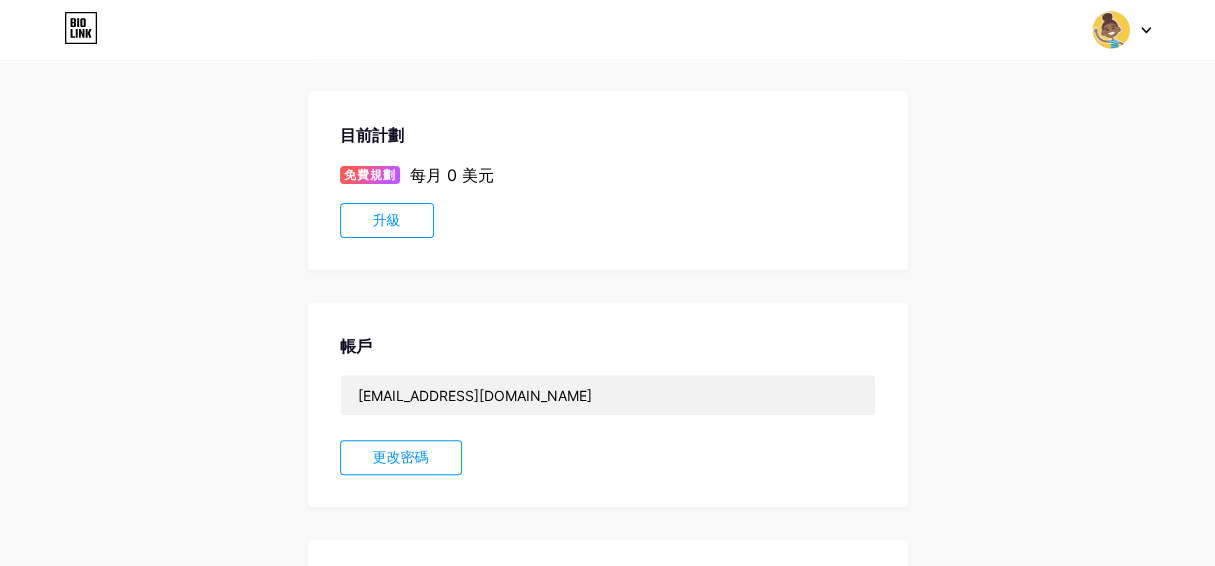 click on "帳戶設定   我的頁面     跟著呆呆姐姐一起來玩吧   bio.link/didi030111      + 新增頁面           目前計劃   免費規劃
每月 0 美元
升級
帳戶   didi030111@gmail.com
更改密碼
危險區域   刪除您的帳戶將永久刪除您的頁面和所有資料。   刪除帳戶" at bounding box center [607, 263] 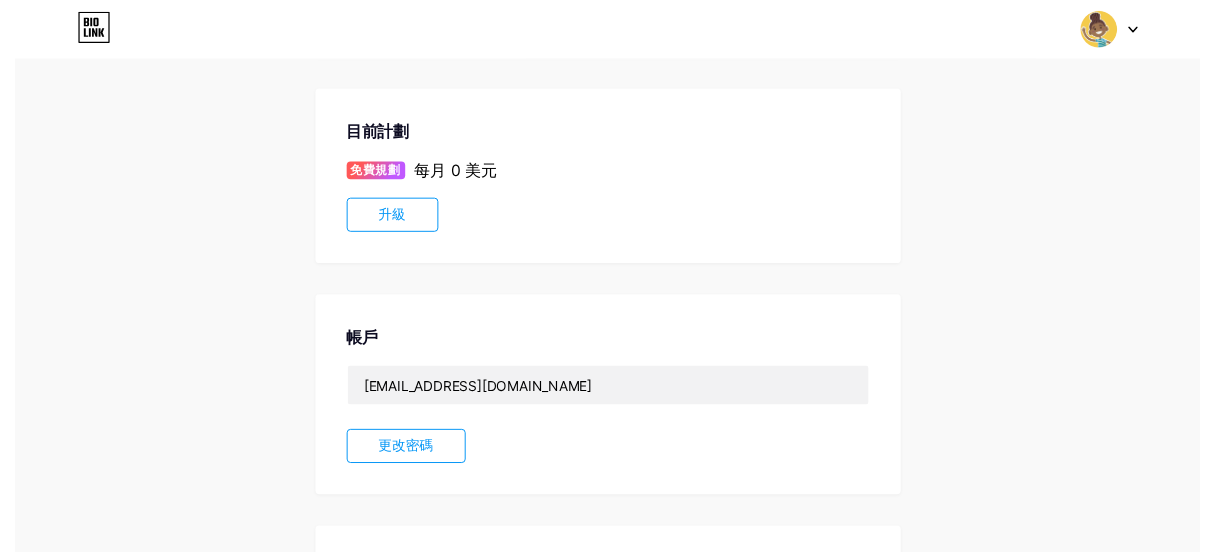 scroll, scrollTop: 0, scrollLeft: 0, axis: both 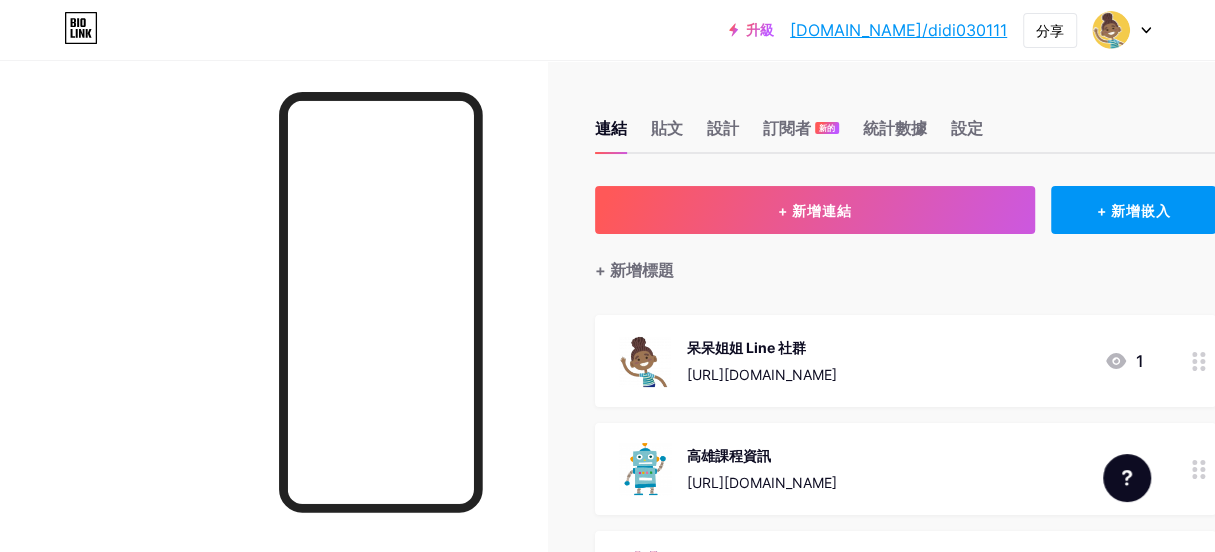 click at bounding box center (273, 336) 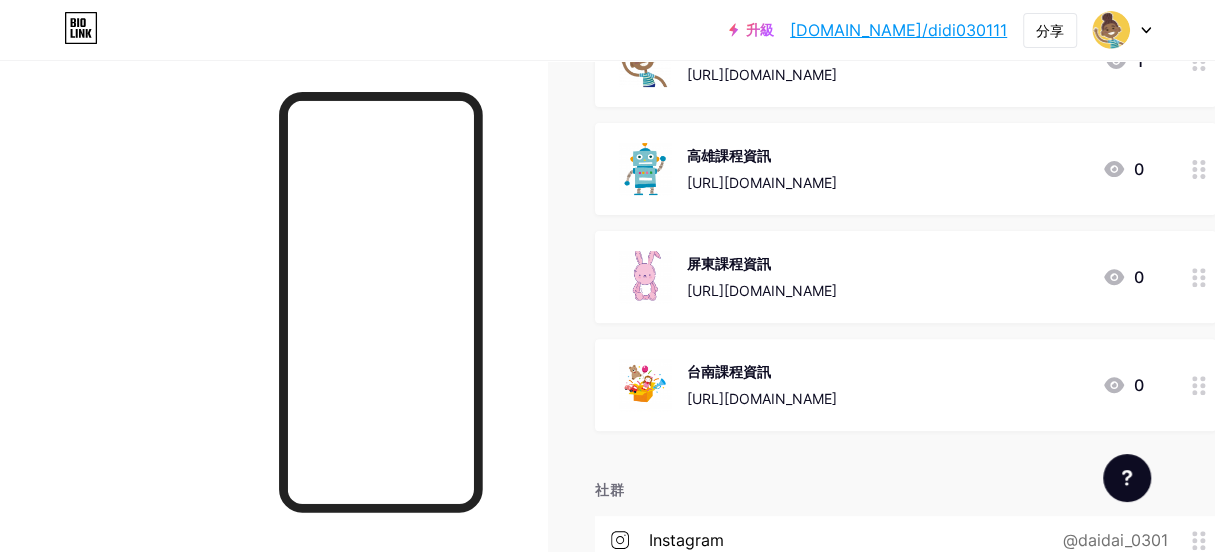 scroll, scrollTop: 0, scrollLeft: 0, axis: both 